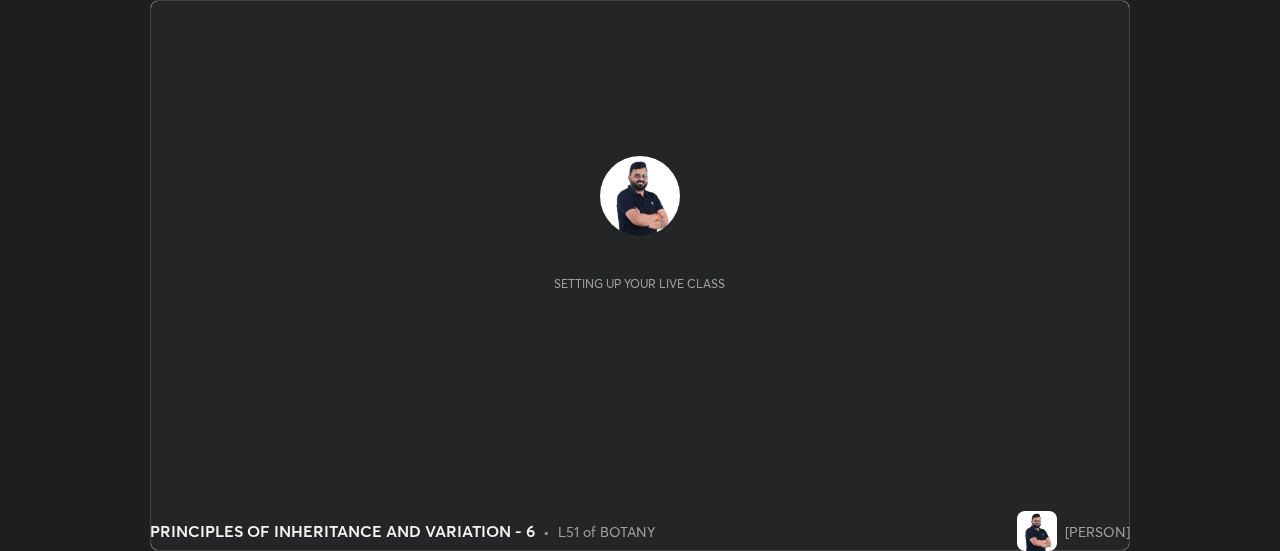 scroll, scrollTop: 0, scrollLeft: 0, axis: both 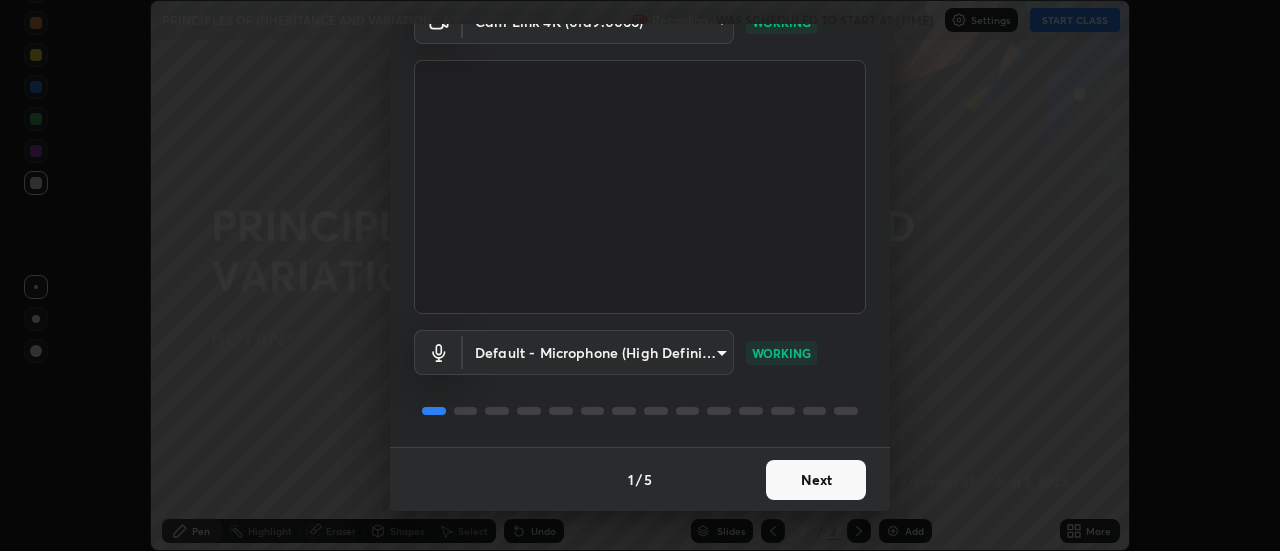 click on "Next" at bounding box center (816, 480) 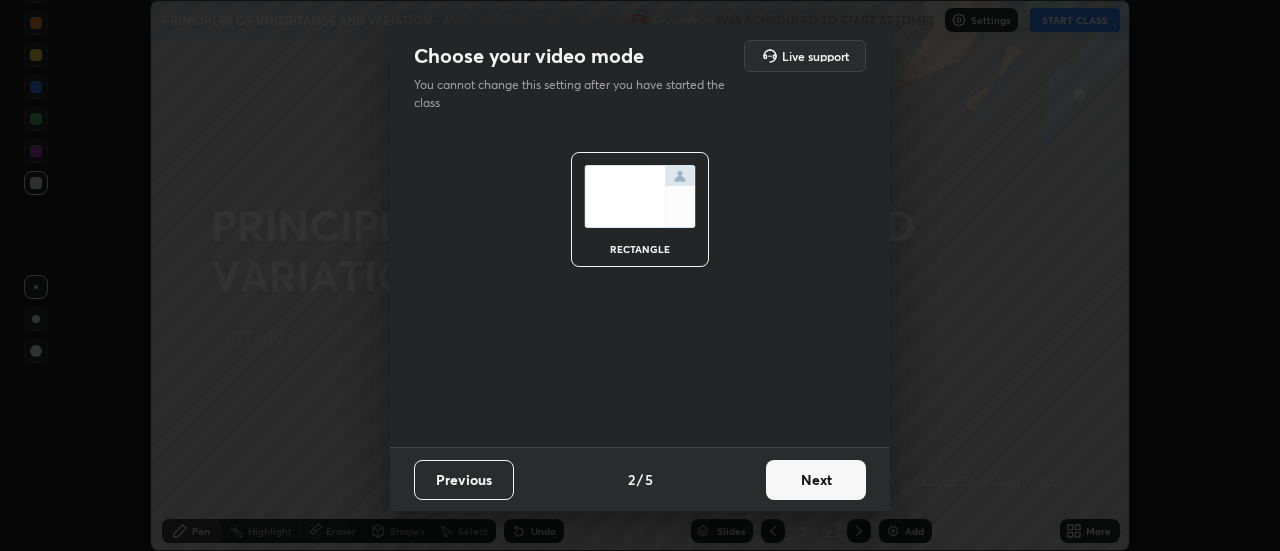 click on "Next" at bounding box center (816, 480) 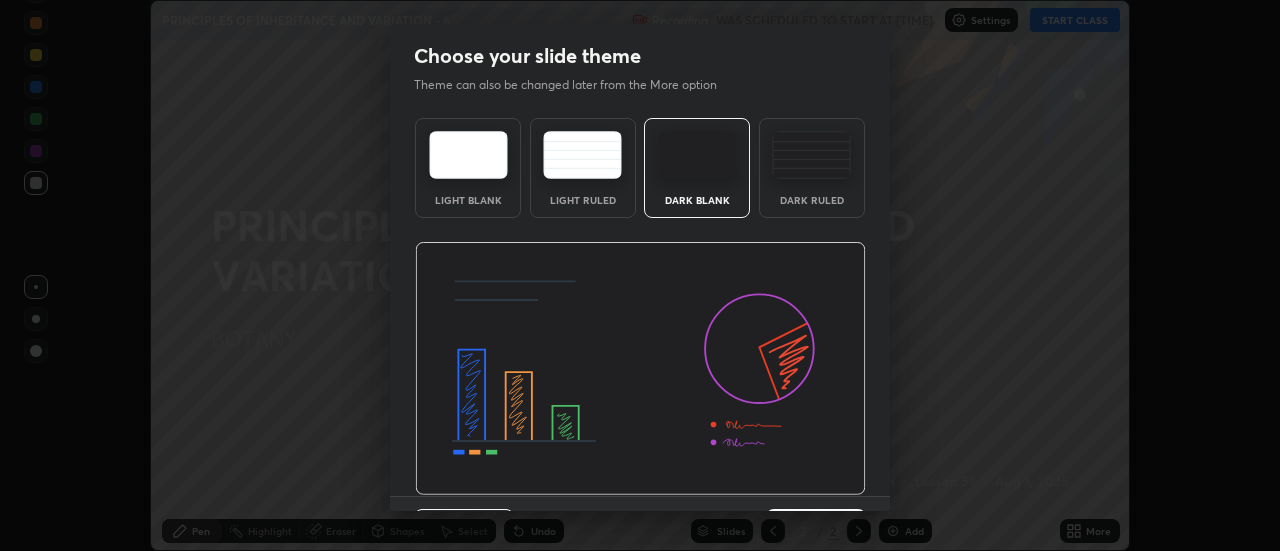 scroll, scrollTop: 49, scrollLeft: 0, axis: vertical 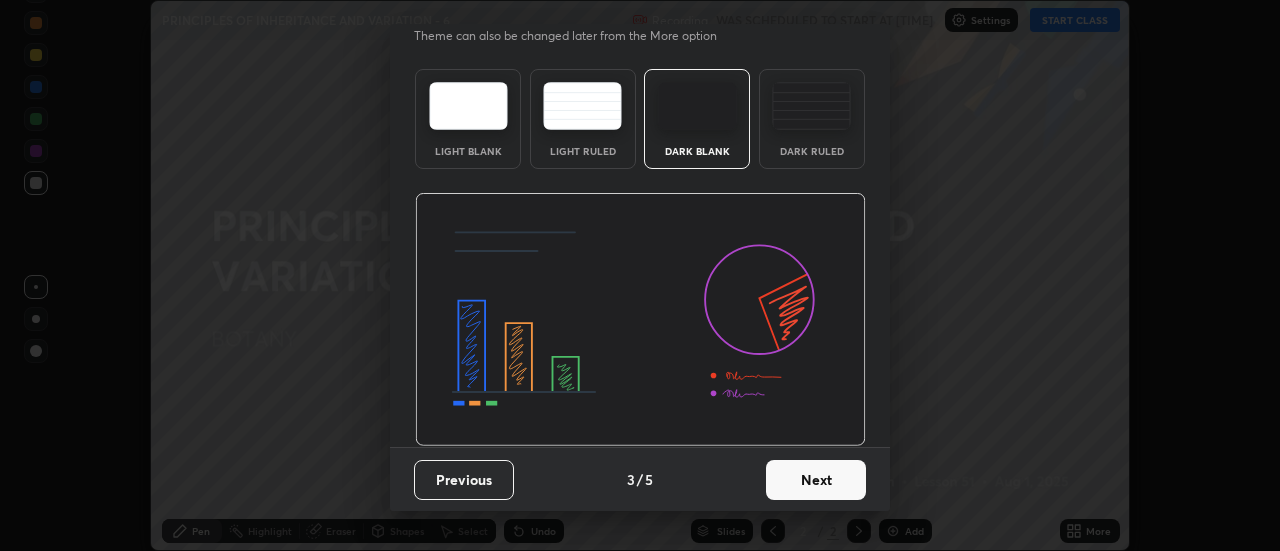 click on "Next" at bounding box center [816, 480] 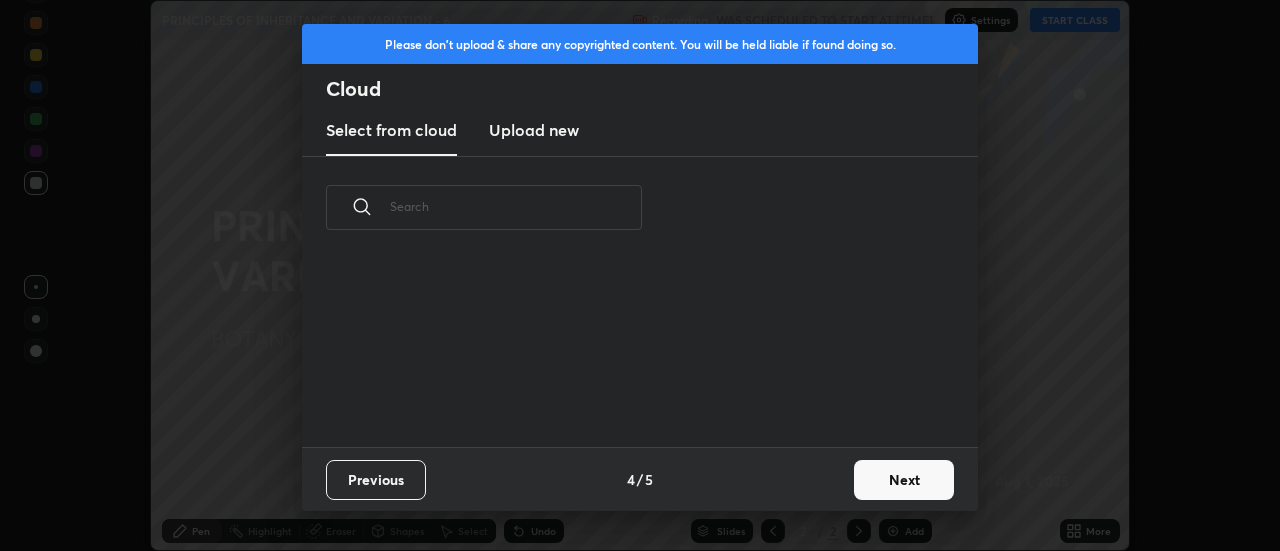 click on "Next" at bounding box center (904, 480) 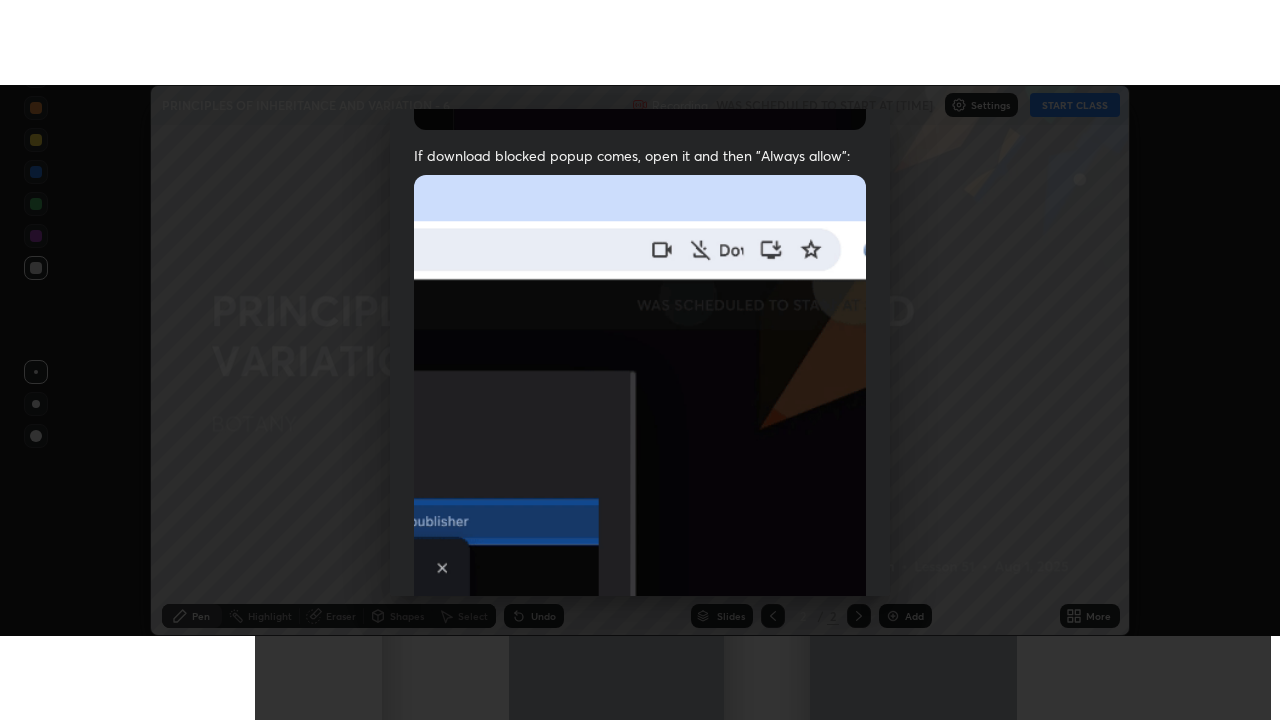 scroll, scrollTop: 513, scrollLeft: 0, axis: vertical 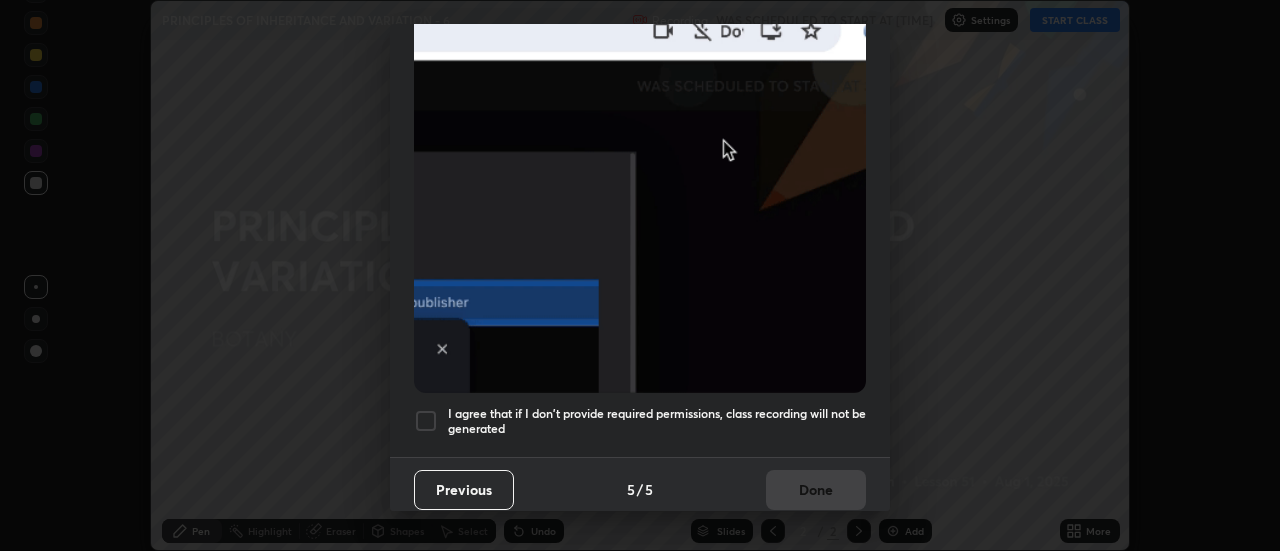 click at bounding box center (426, 421) 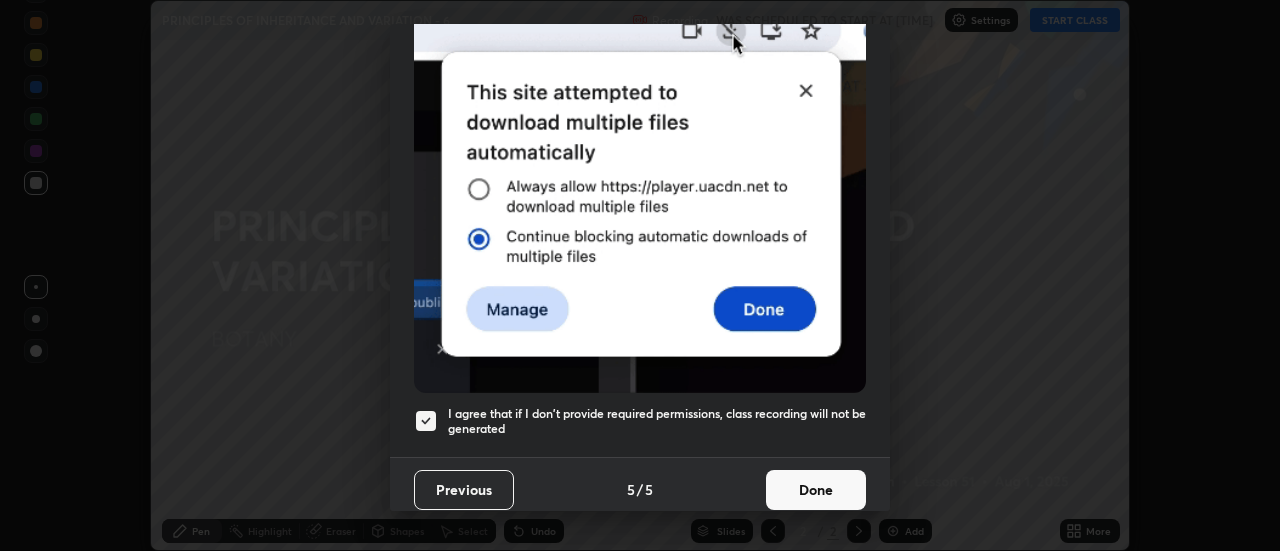 click on "Done" at bounding box center (816, 490) 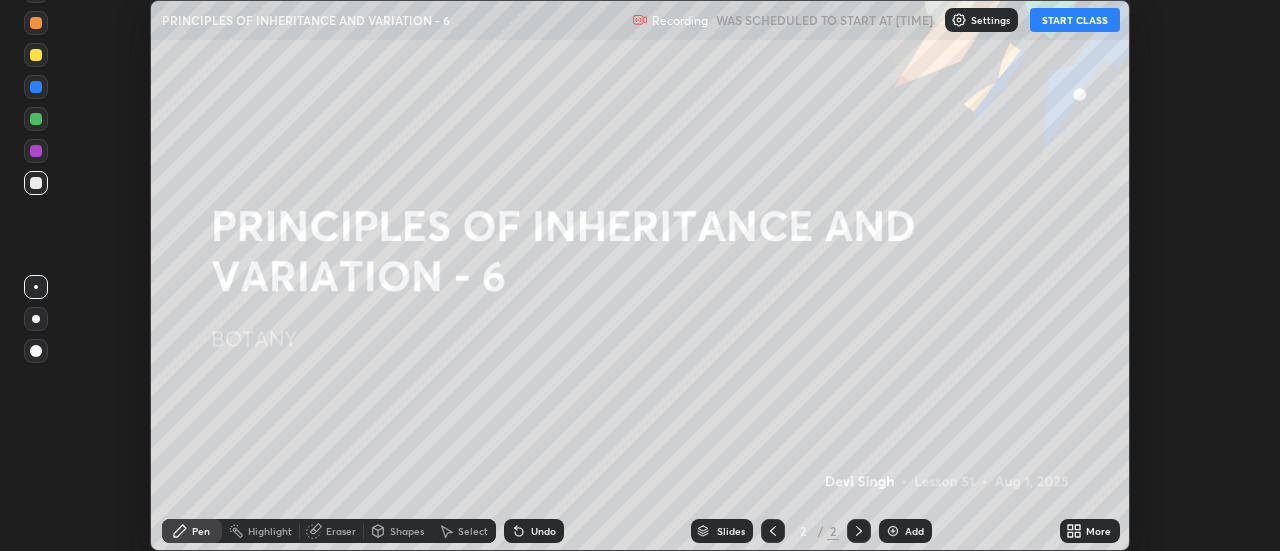 click on "START CLASS" at bounding box center (1075, 20) 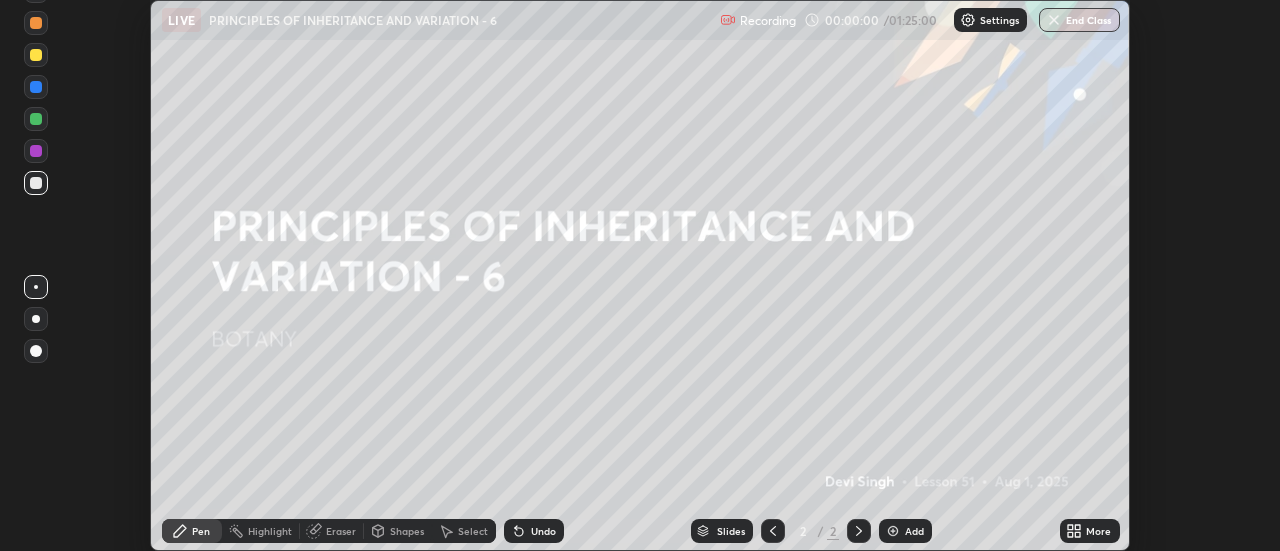 click 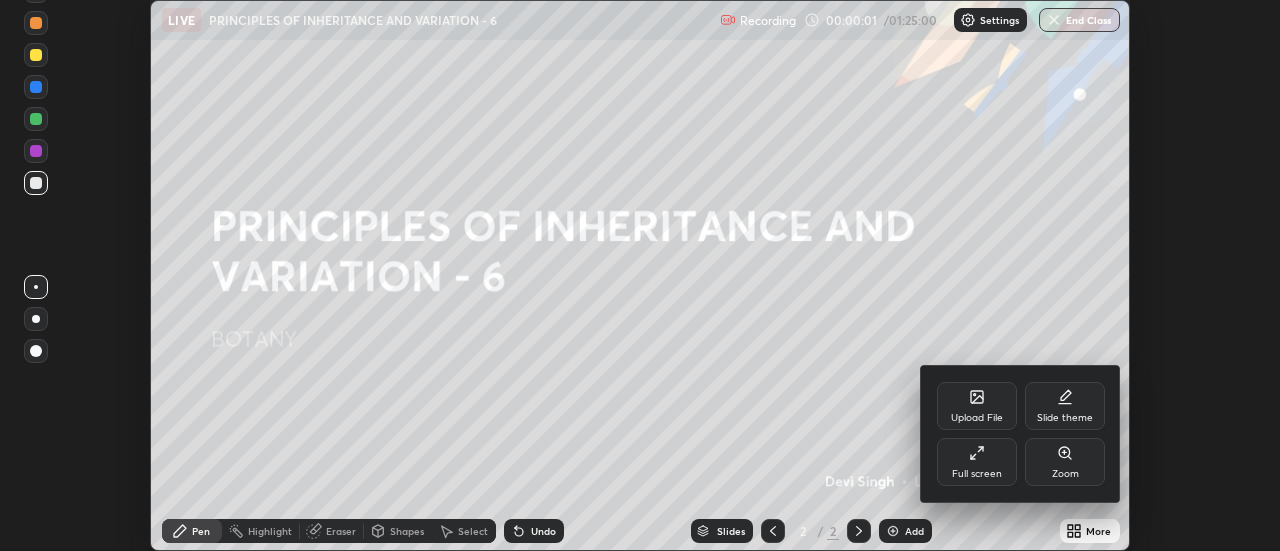 click on "Full screen" at bounding box center [977, 474] 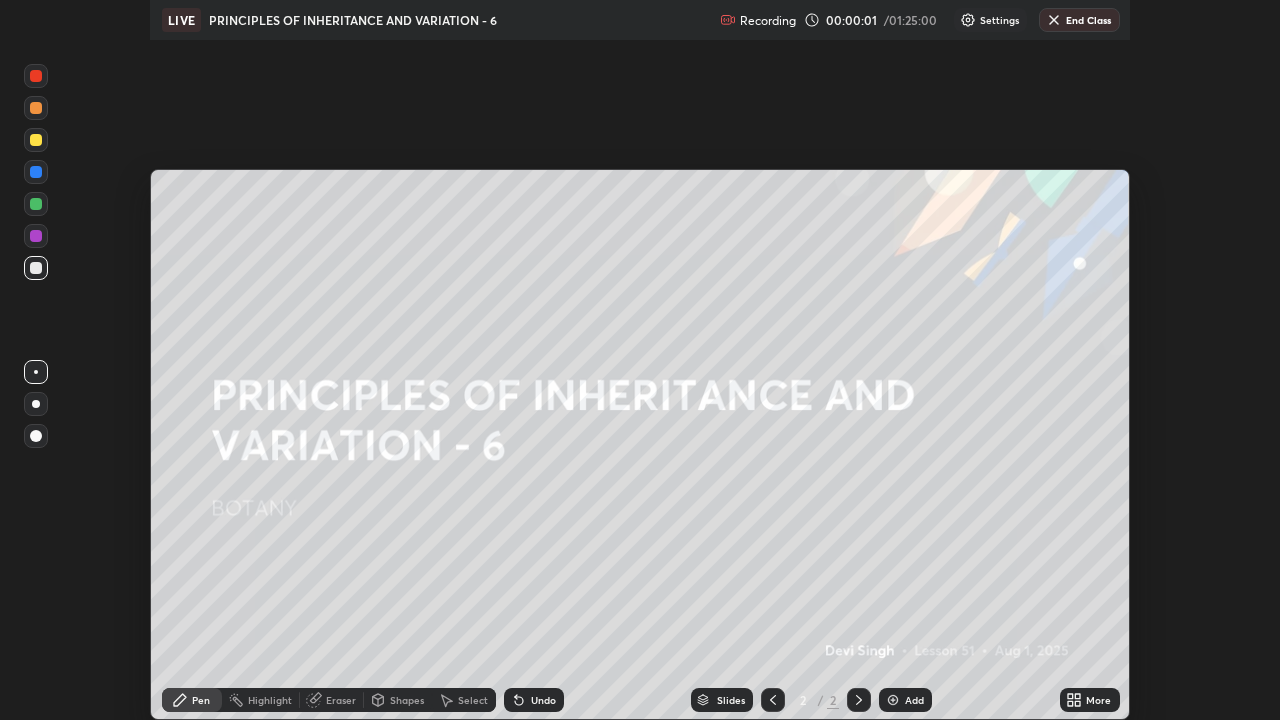scroll, scrollTop: 99280, scrollLeft: 98720, axis: both 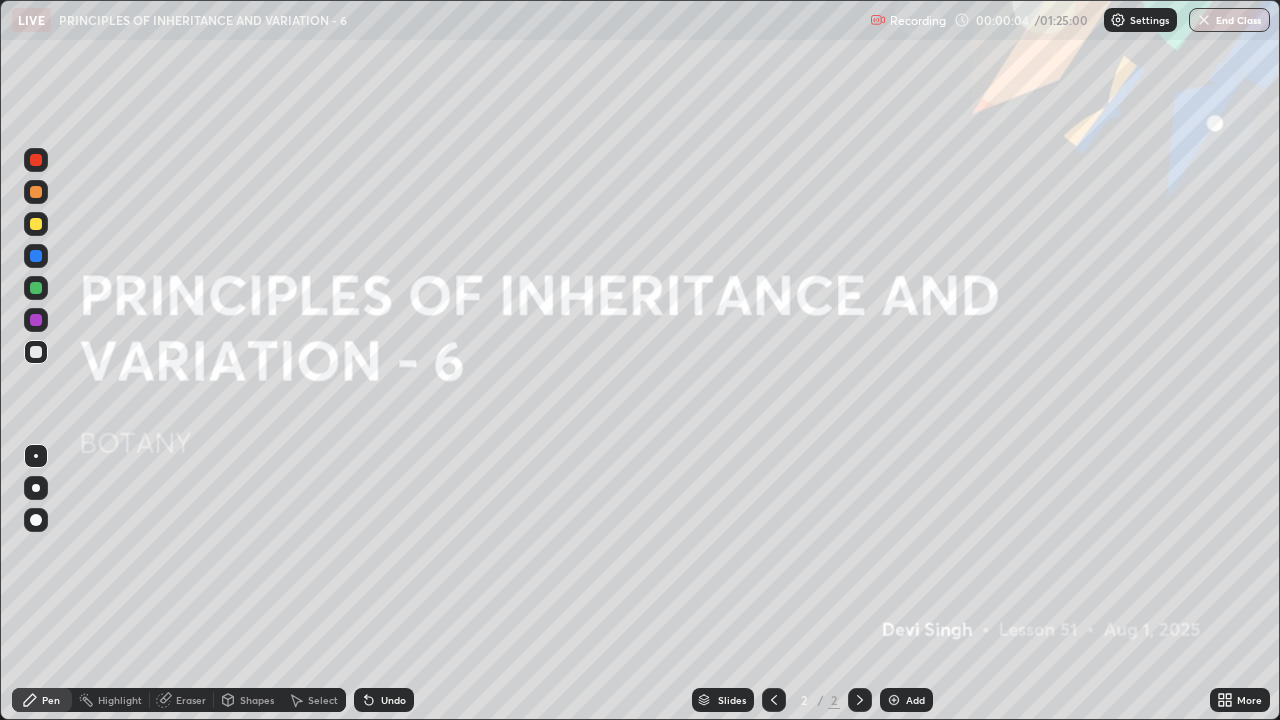 click at bounding box center [36, 224] 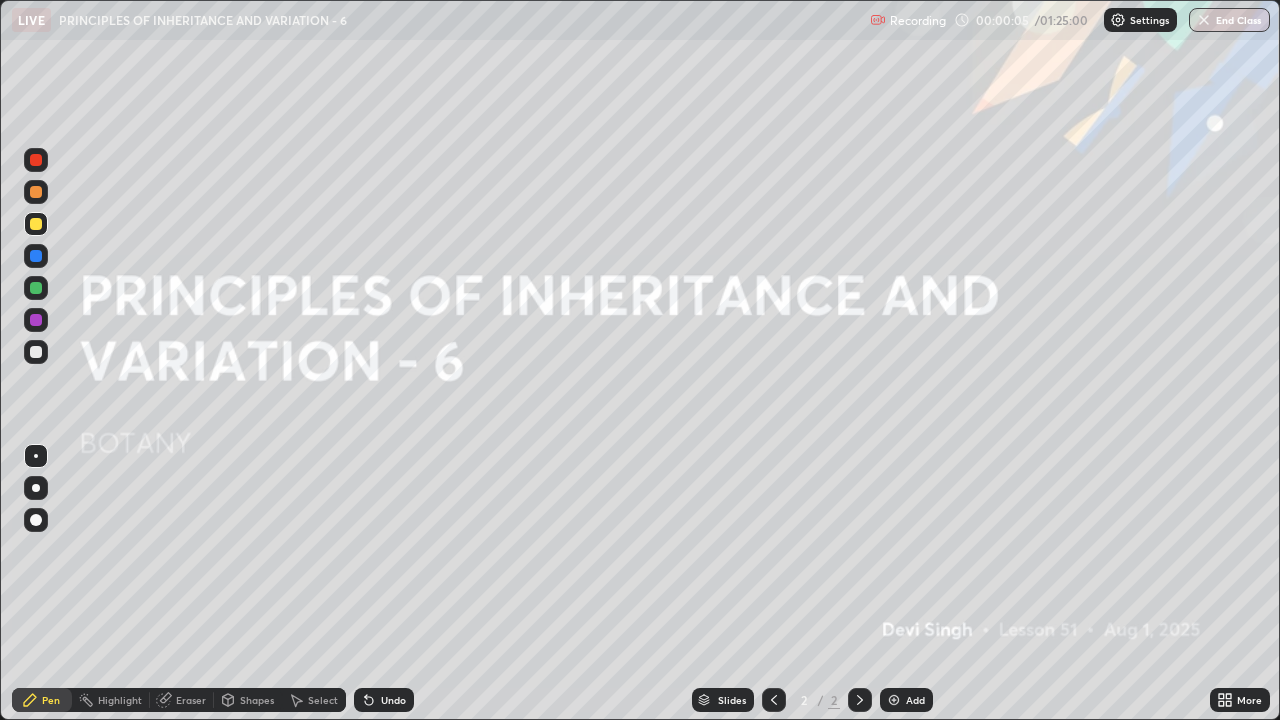 click at bounding box center (894, 700) 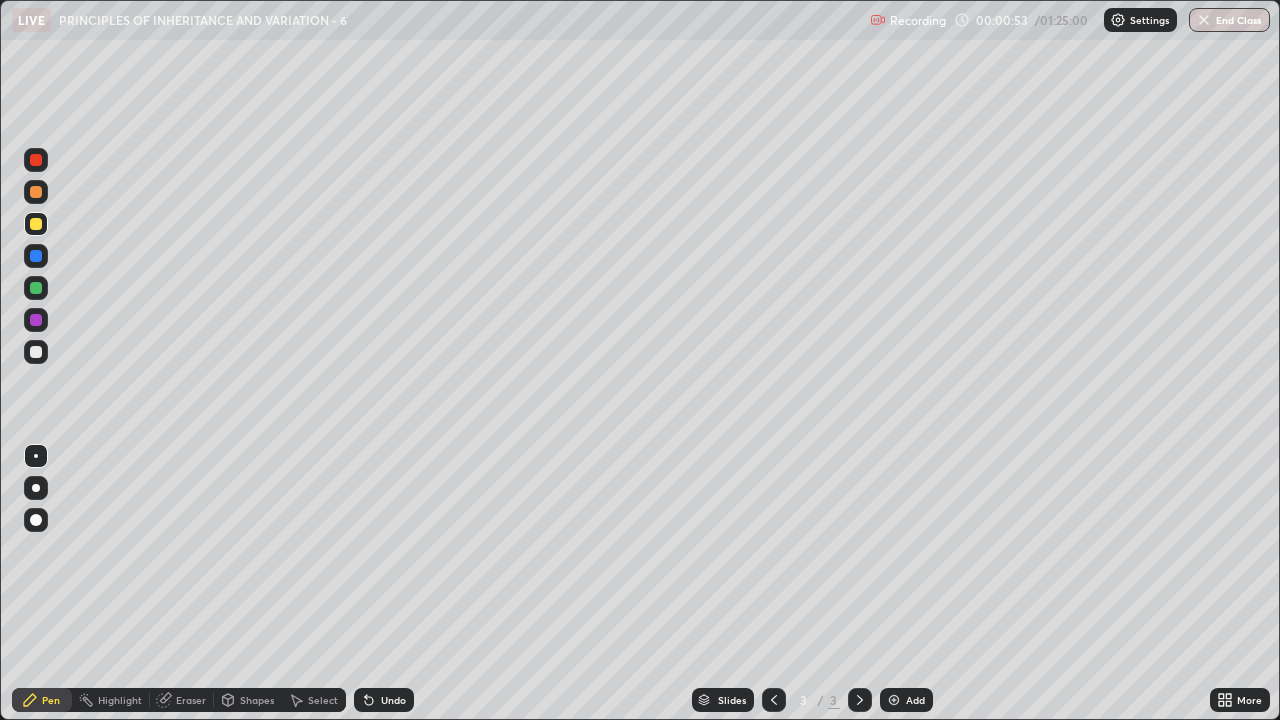 click at bounding box center [36, 352] 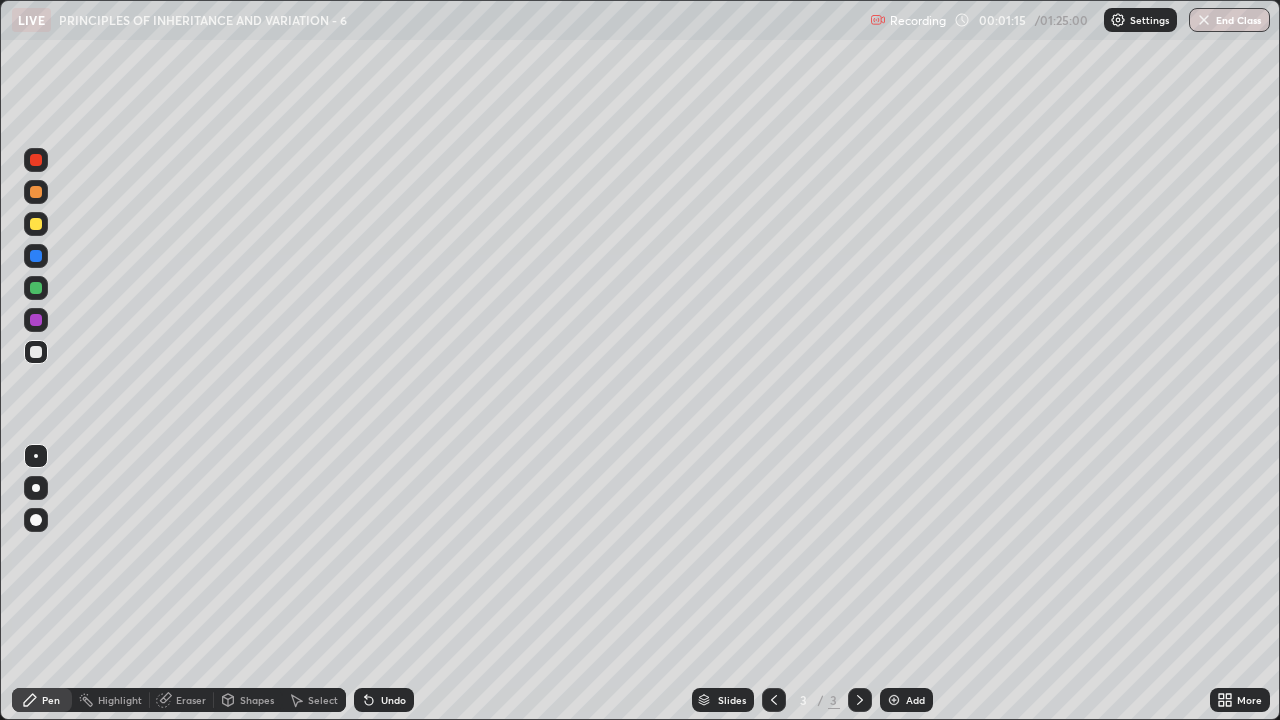 click at bounding box center [36, 224] 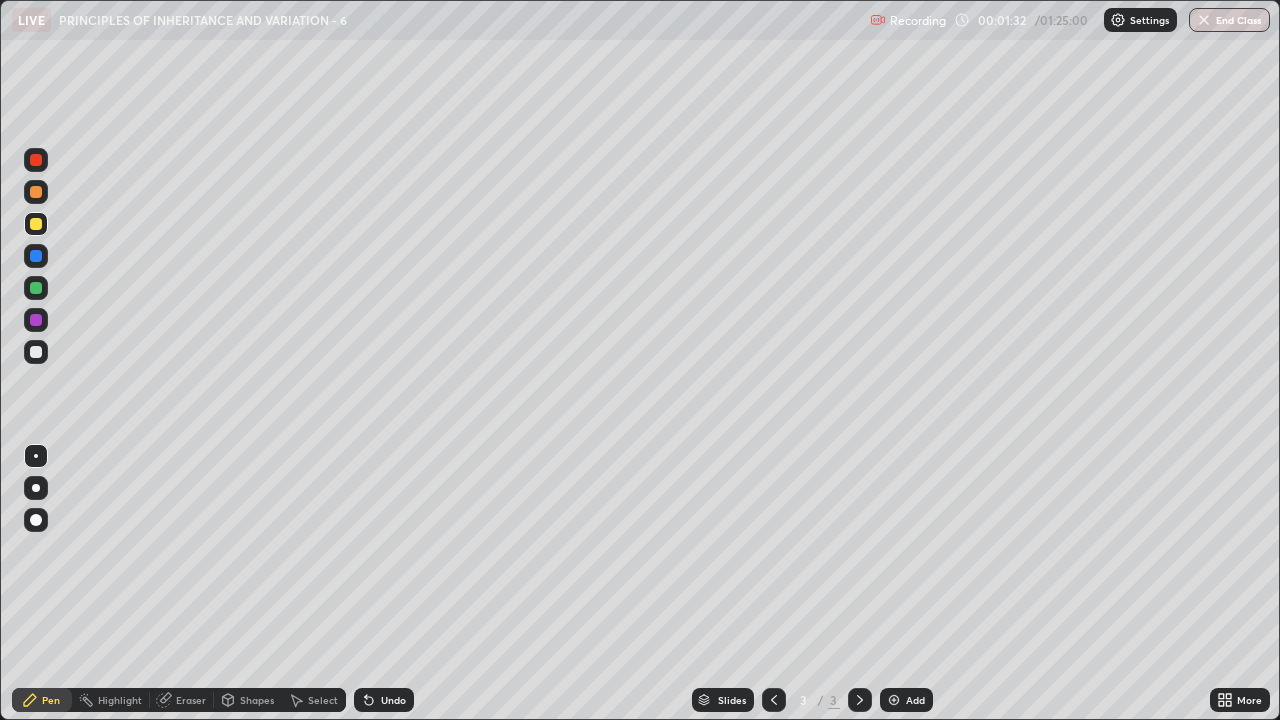 click at bounding box center (36, 352) 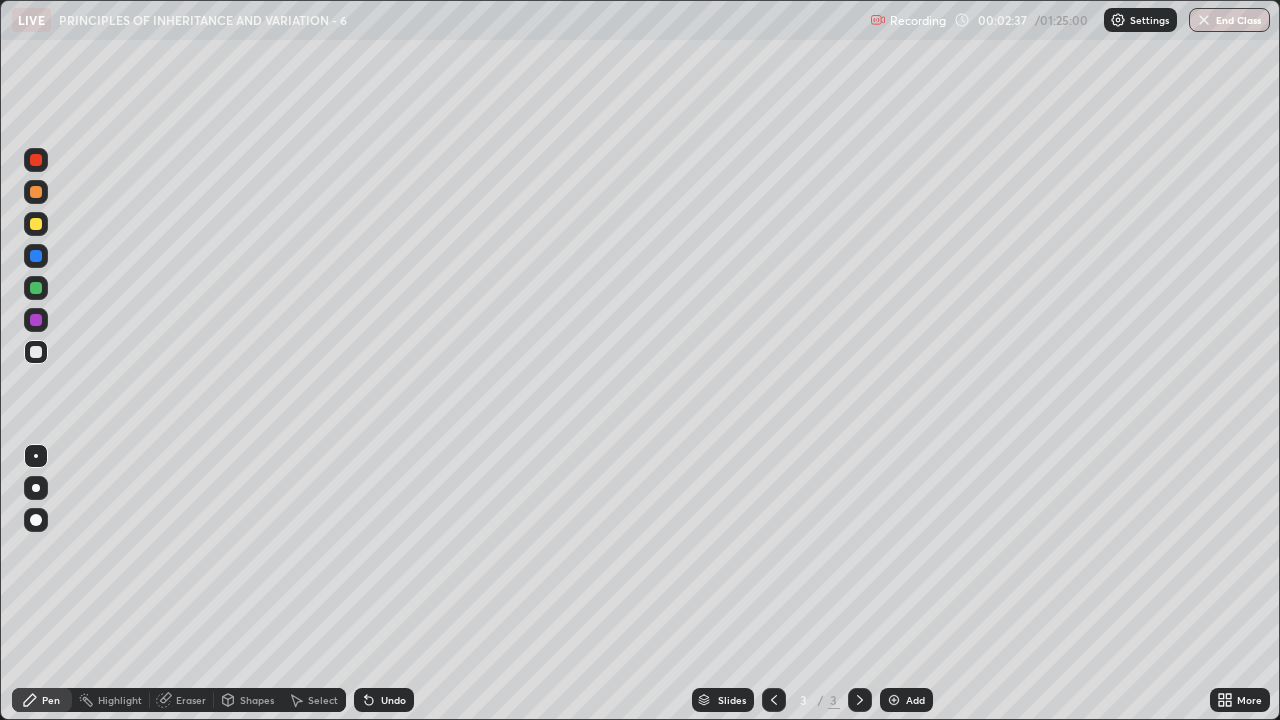 click at bounding box center [36, 288] 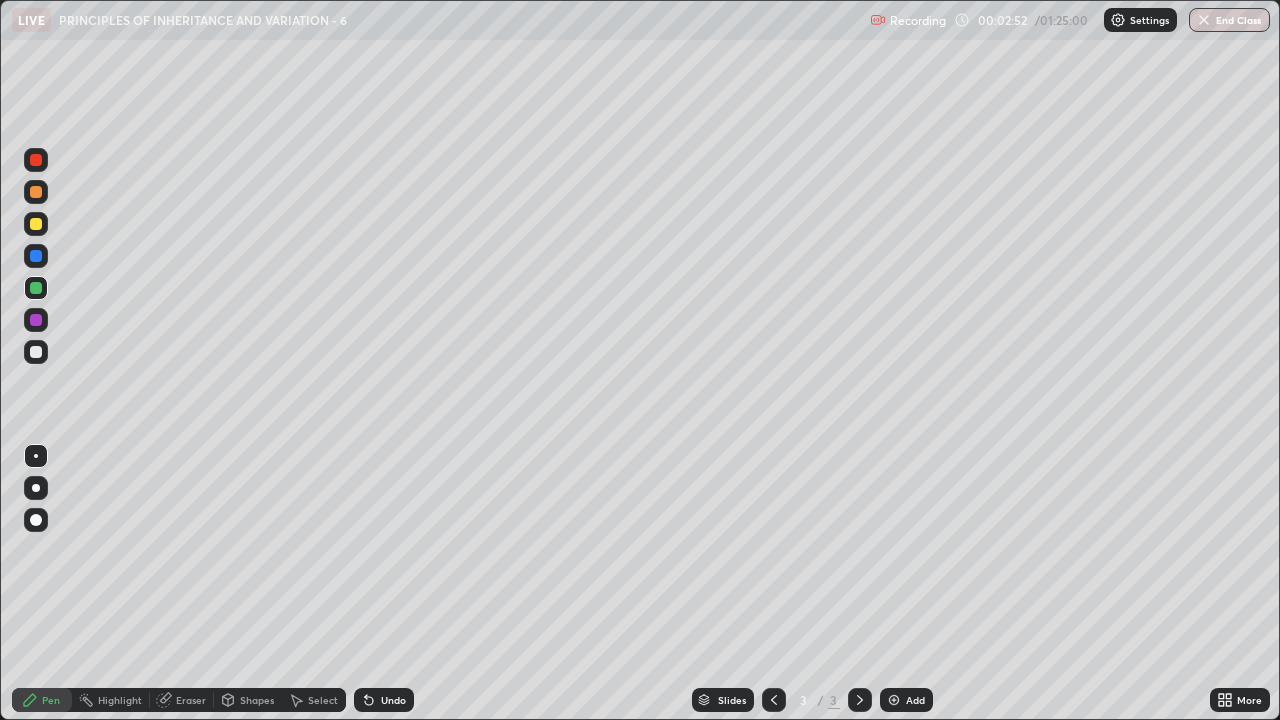 click at bounding box center [36, 160] 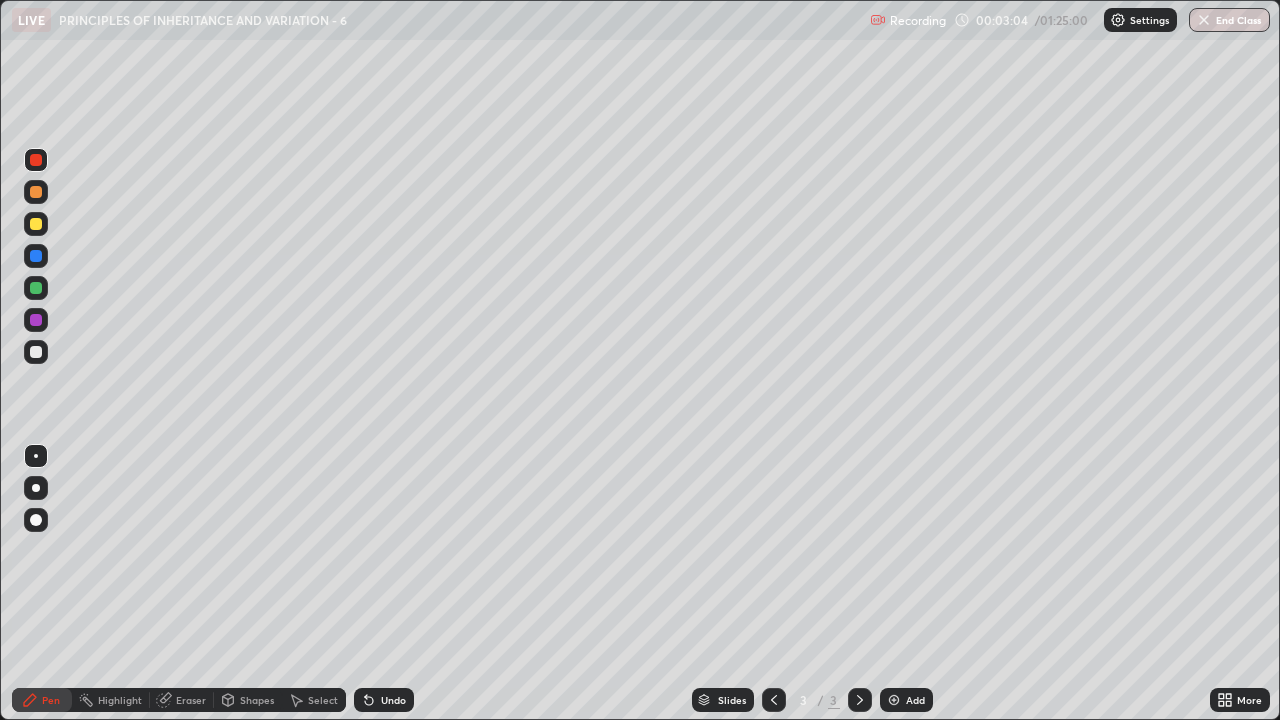 click at bounding box center [36, 352] 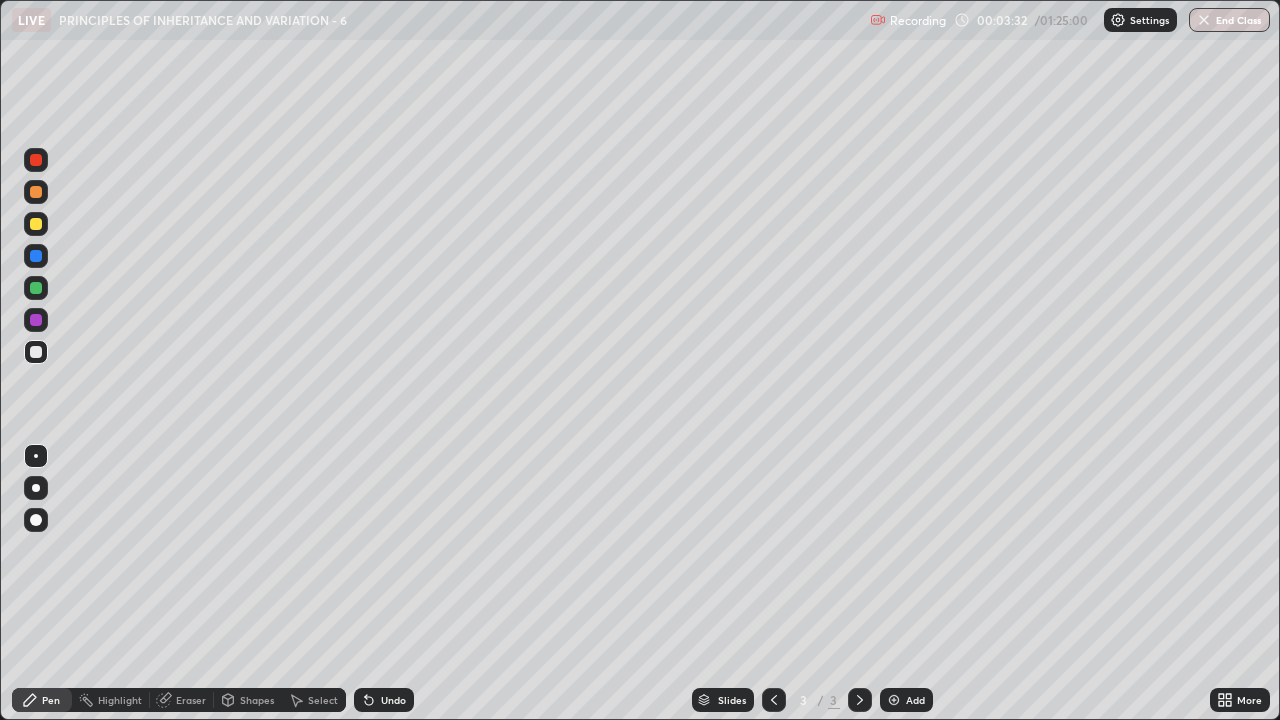 click at bounding box center [36, 288] 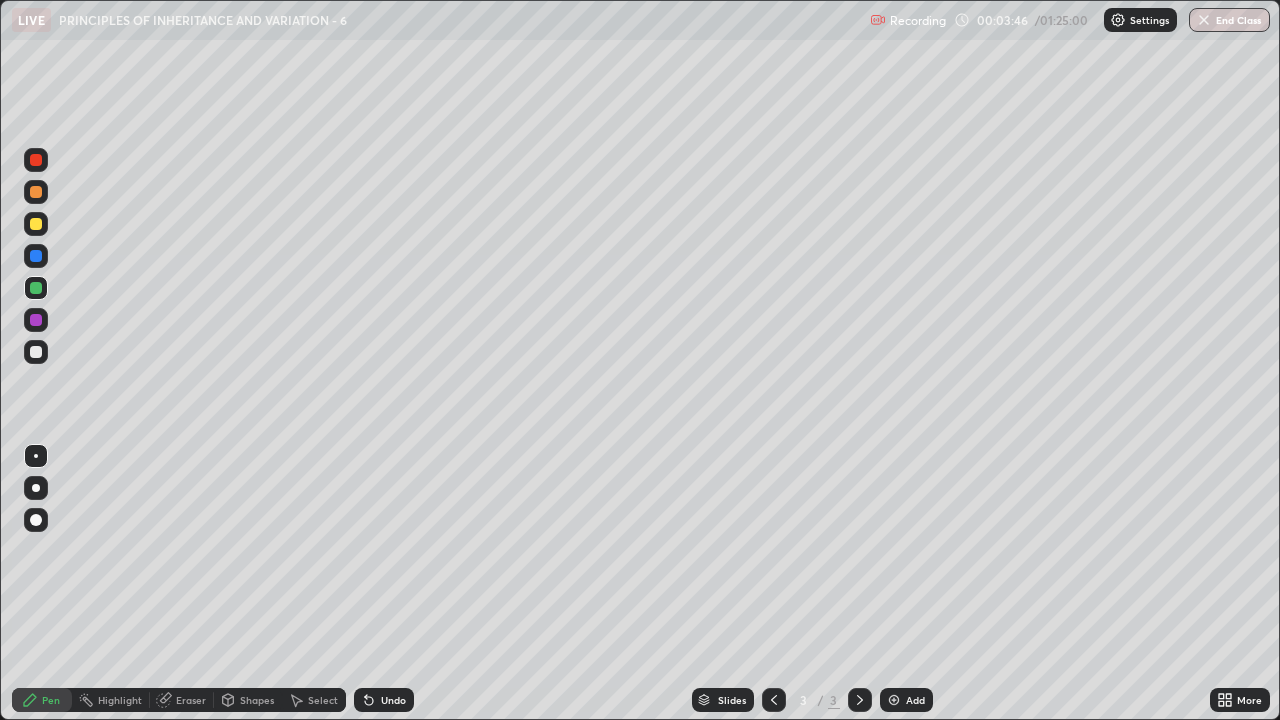 click at bounding box center [36, 352] 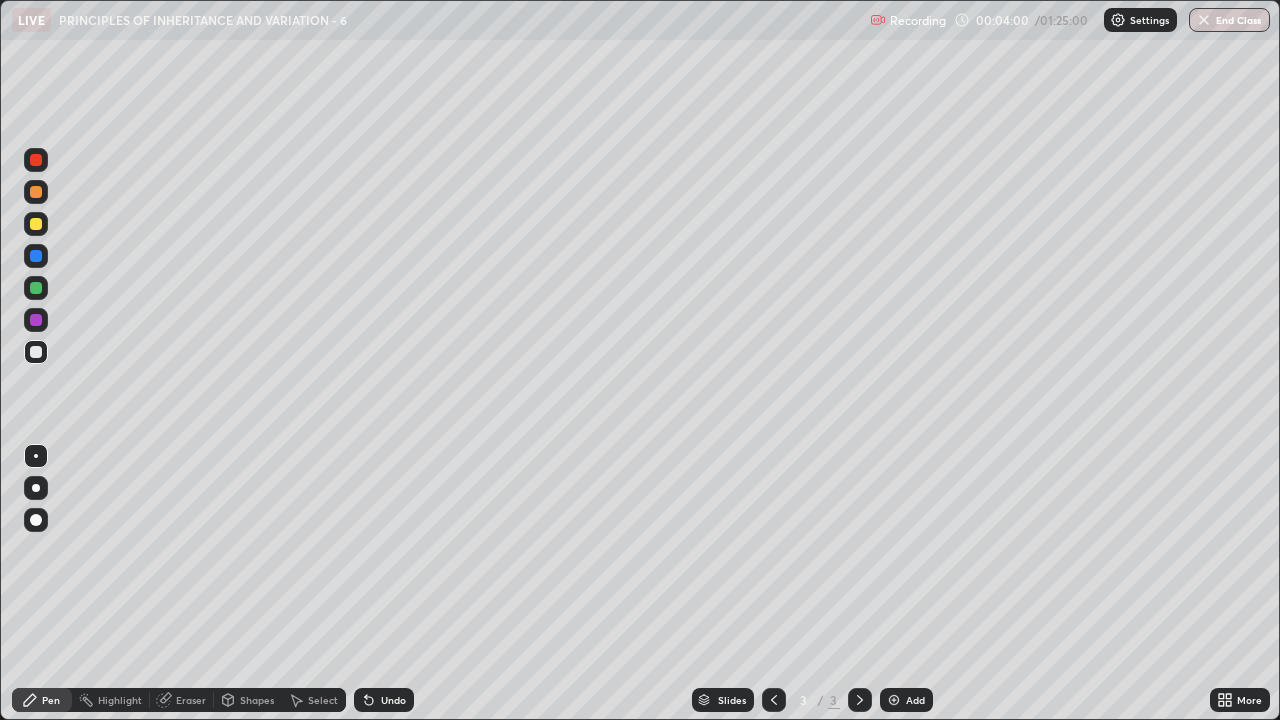 click at bounding box center [36, 160] 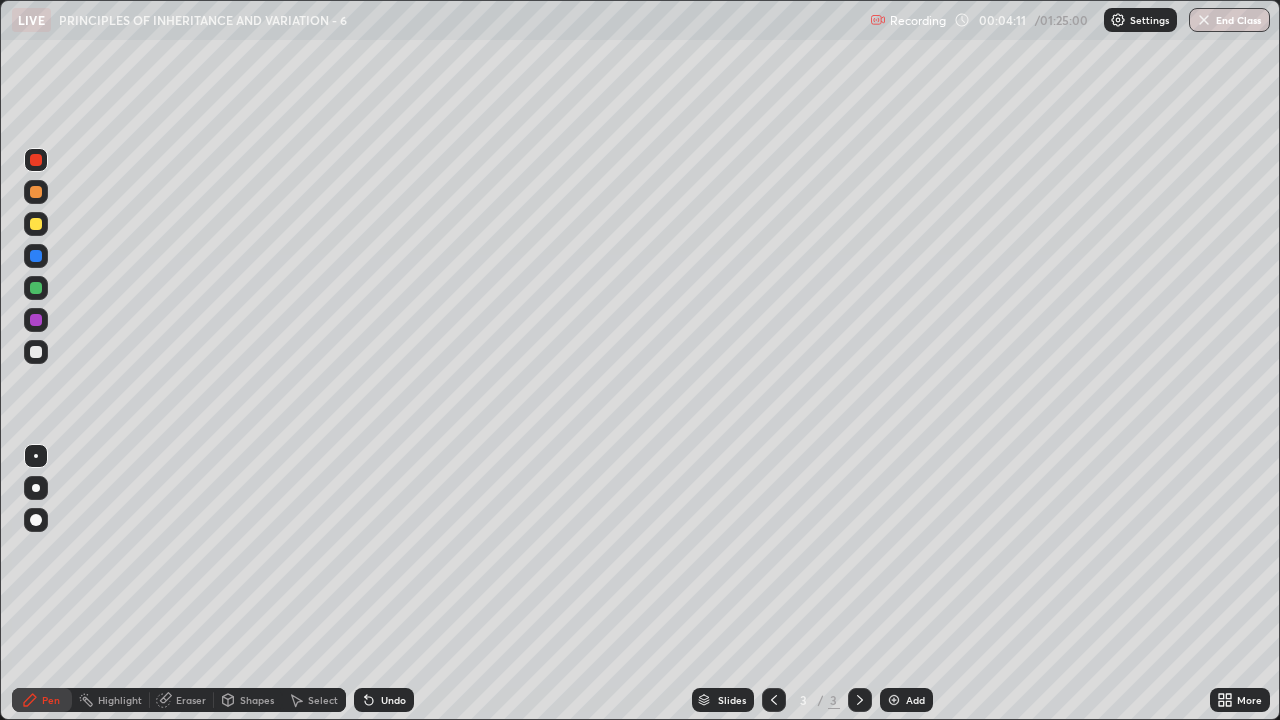 click at bounding box center (36, 224) 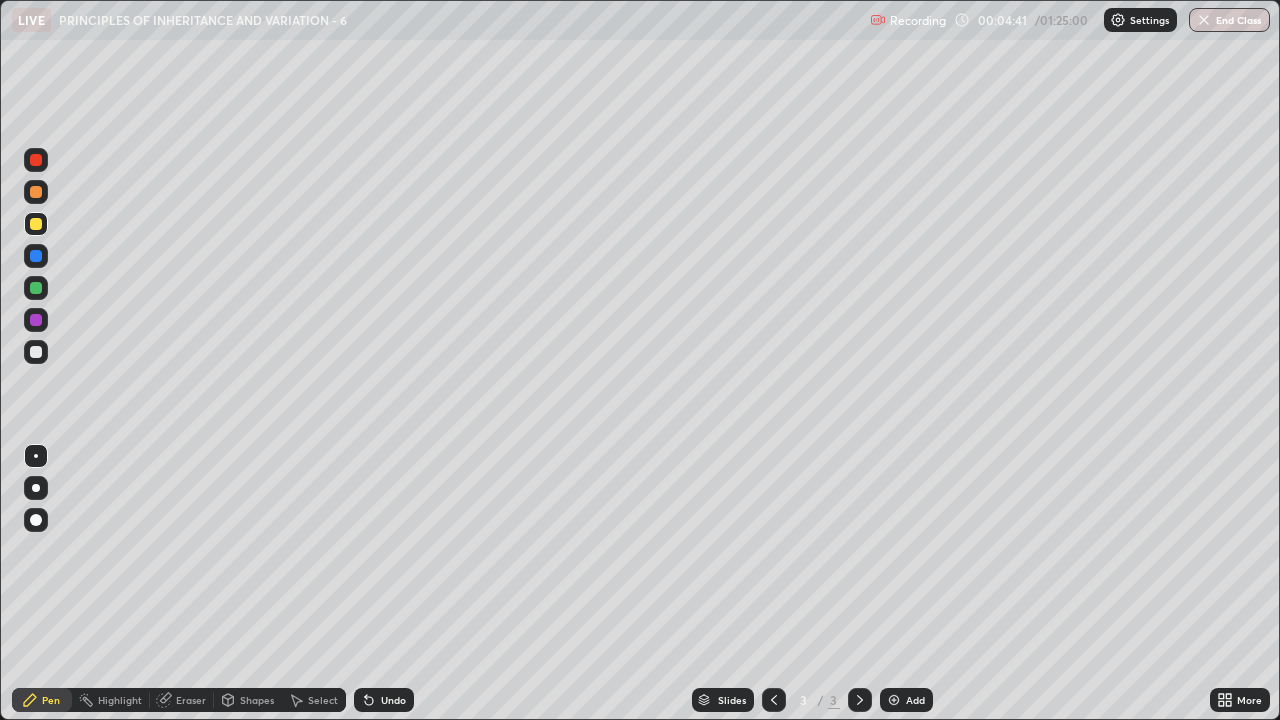 click at bounding box center (36, 352) 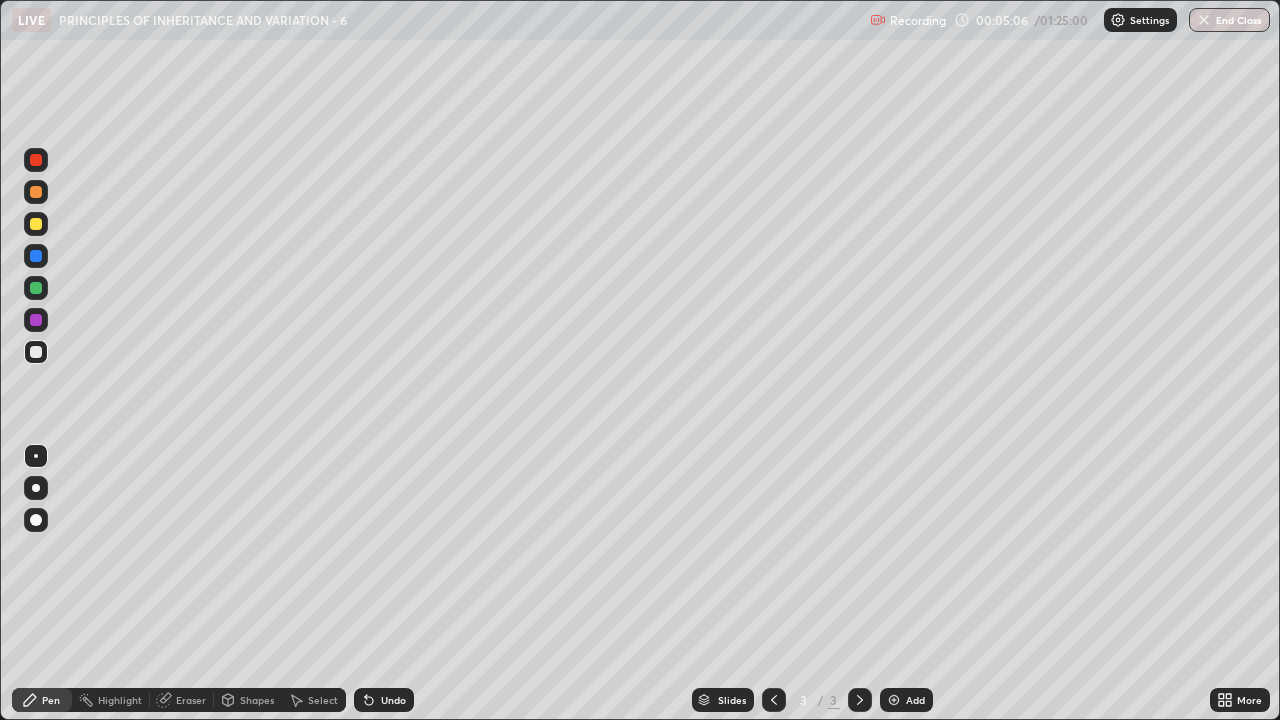 click 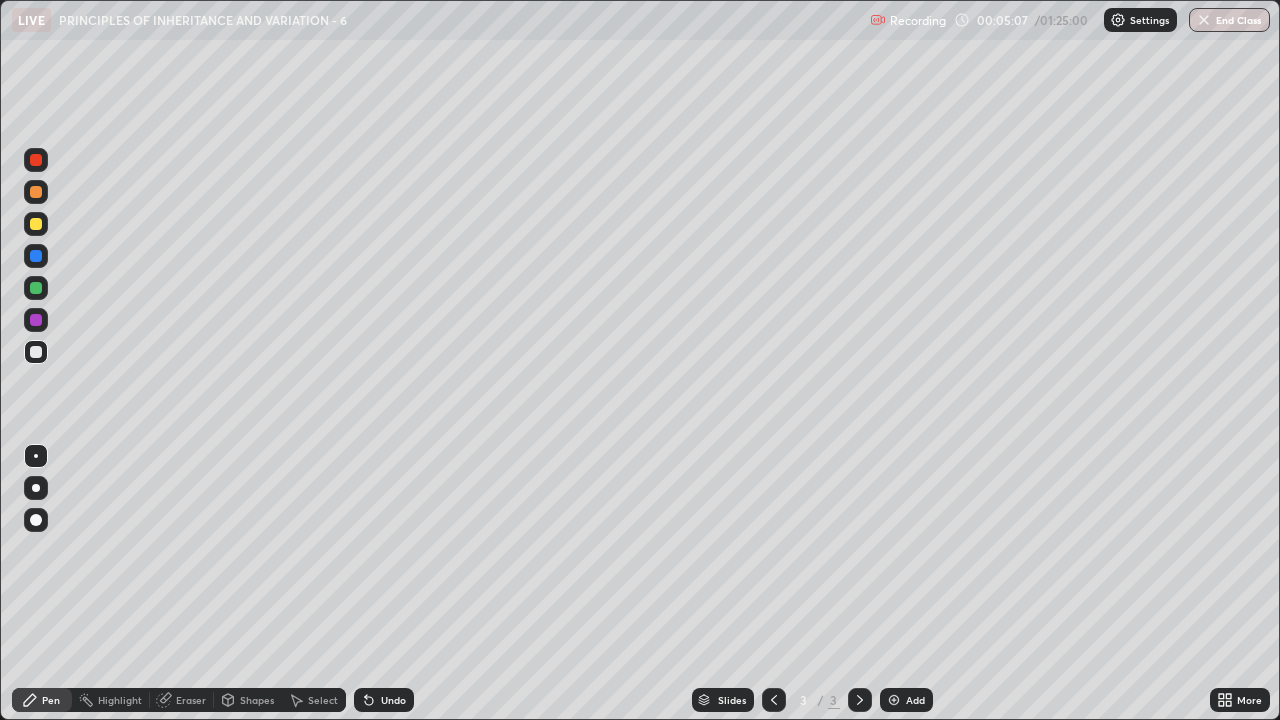 click on "Undo" at bounding box center [384, 700] 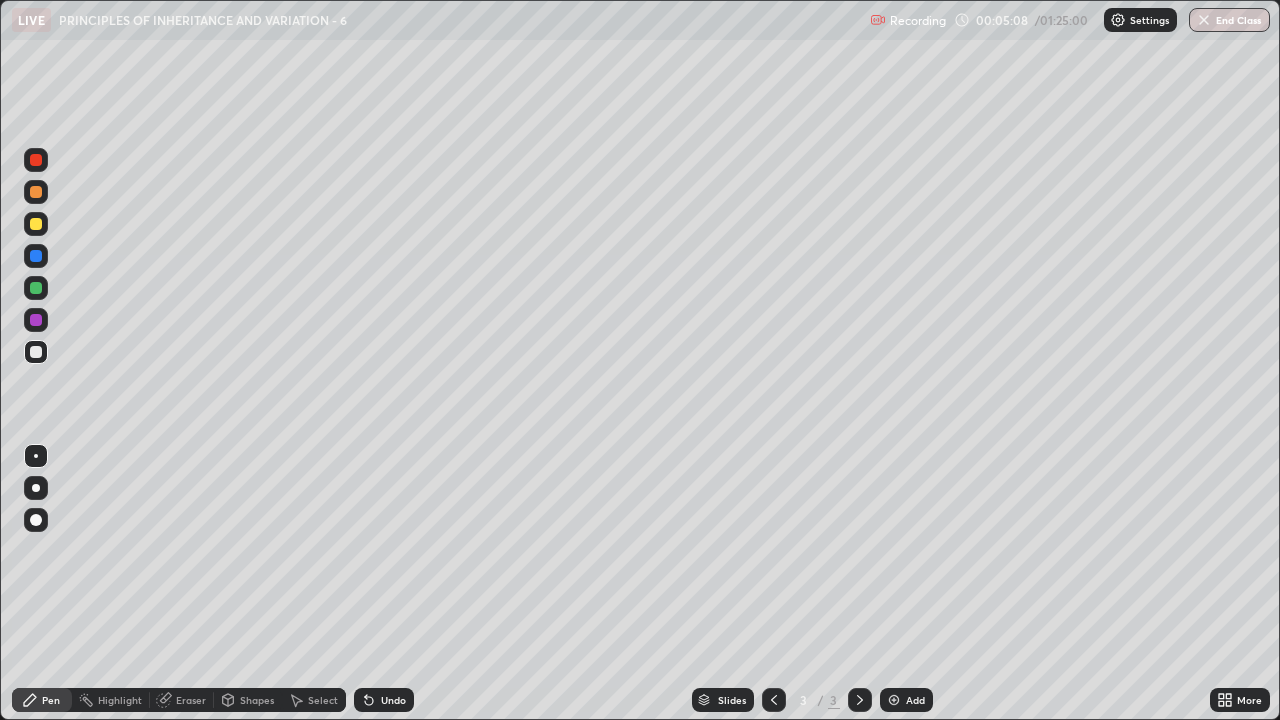 click on "Undo" at bounding box center [384, 700] 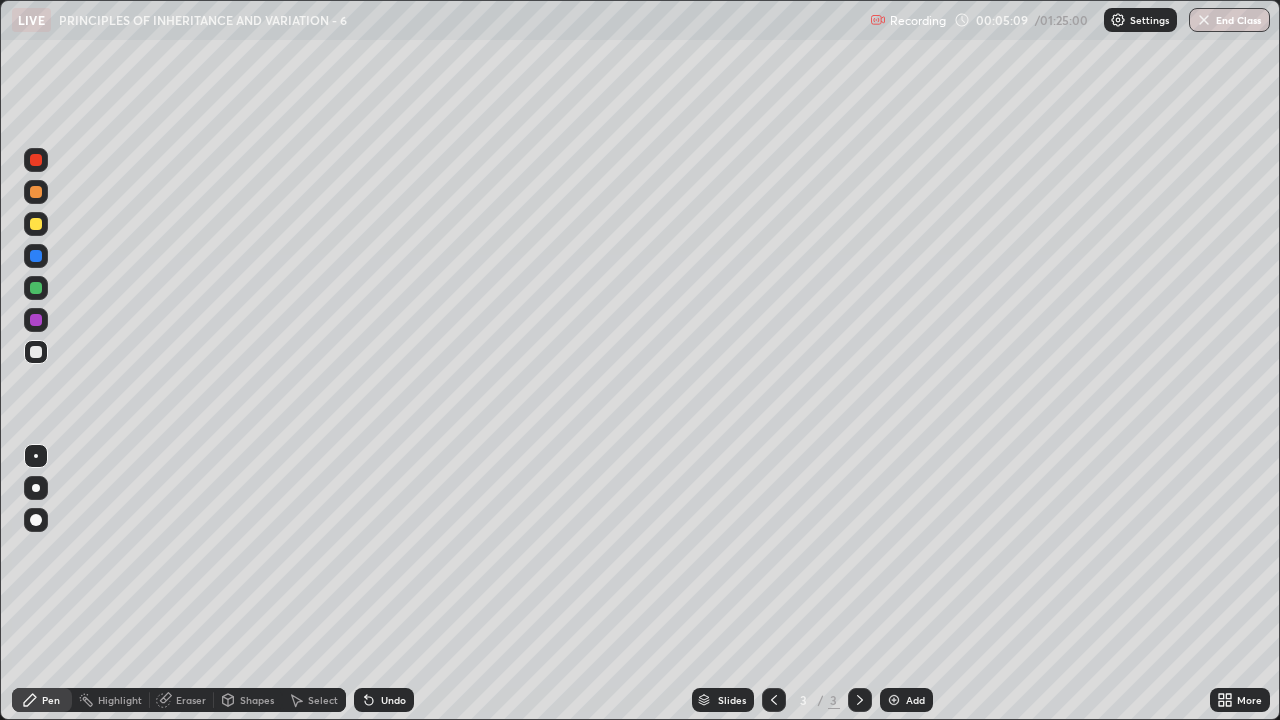 click on "Undo" at bounding box center (393, 700) 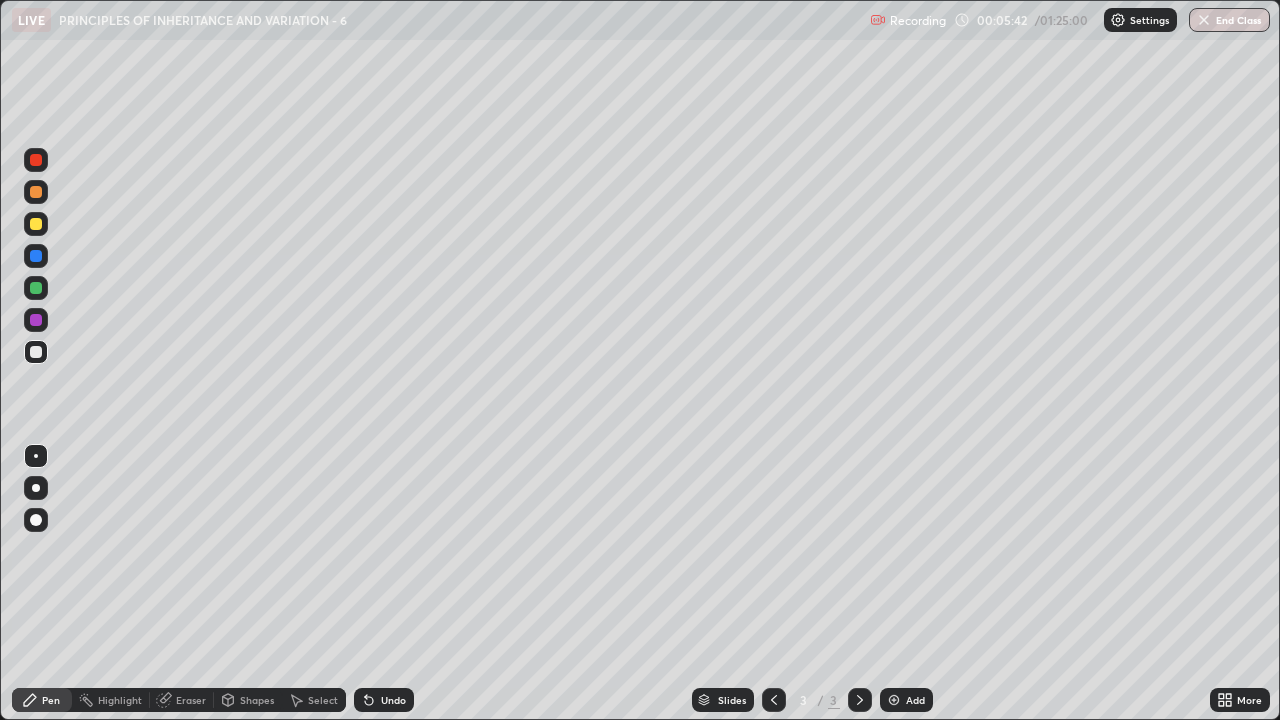 click at bounding box center (36, 224) 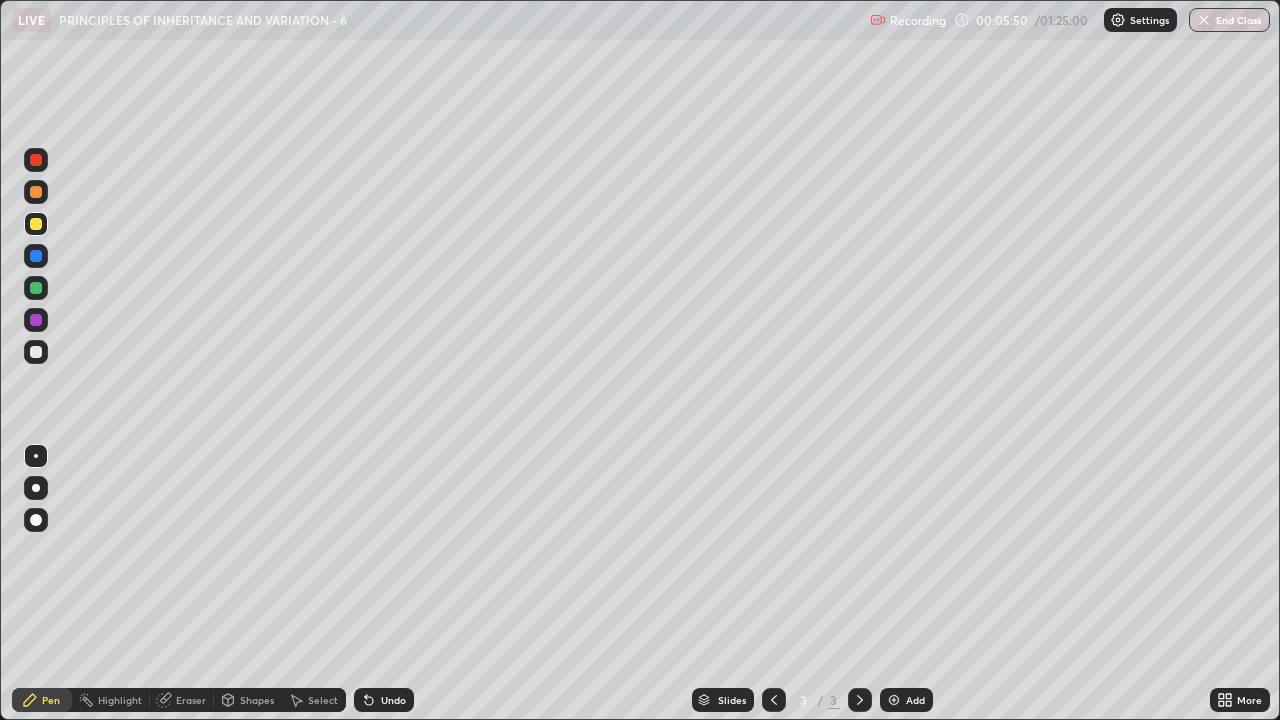 click at bounding box center (36, 352) 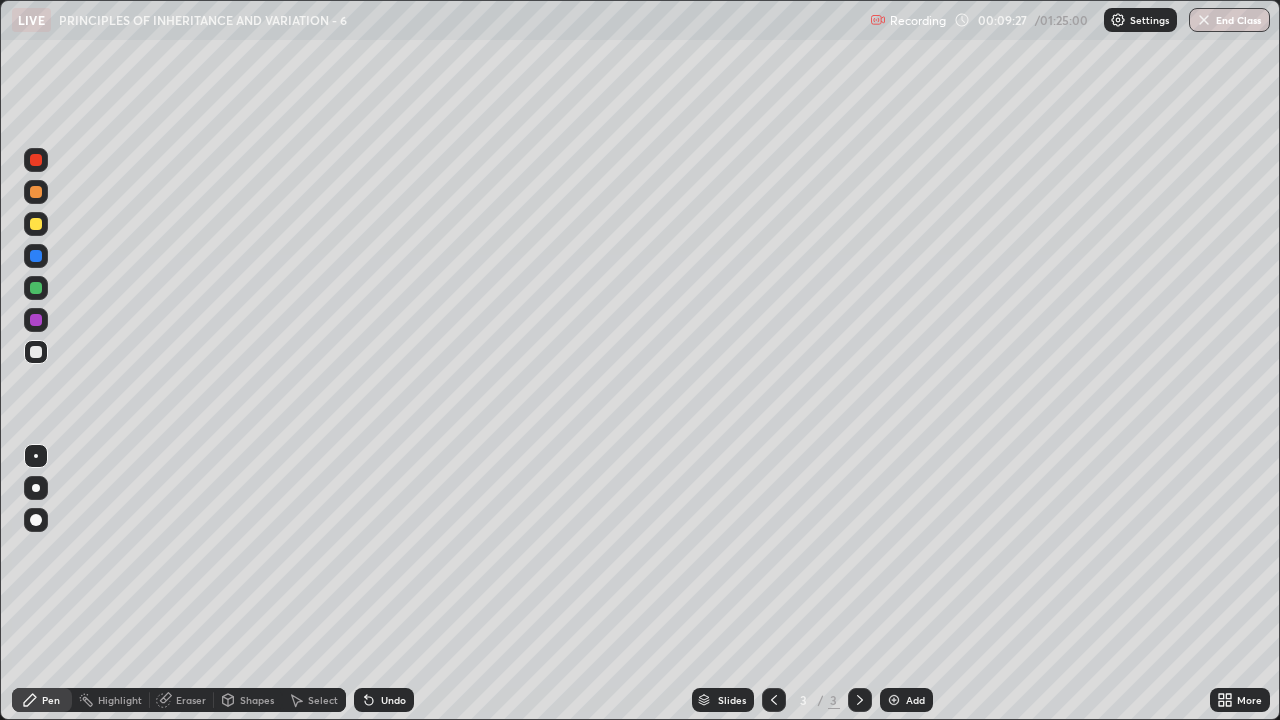 click at bounding box center [894, 700] 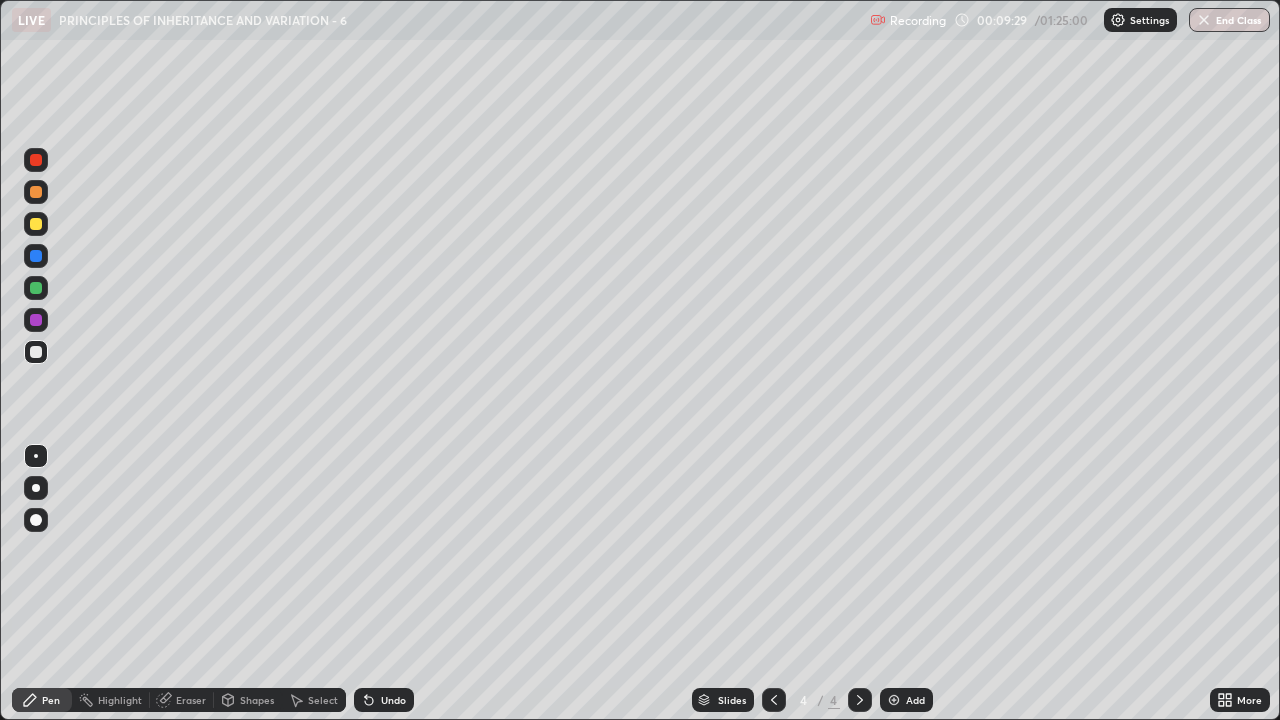 click at bounding box center [36, 224] 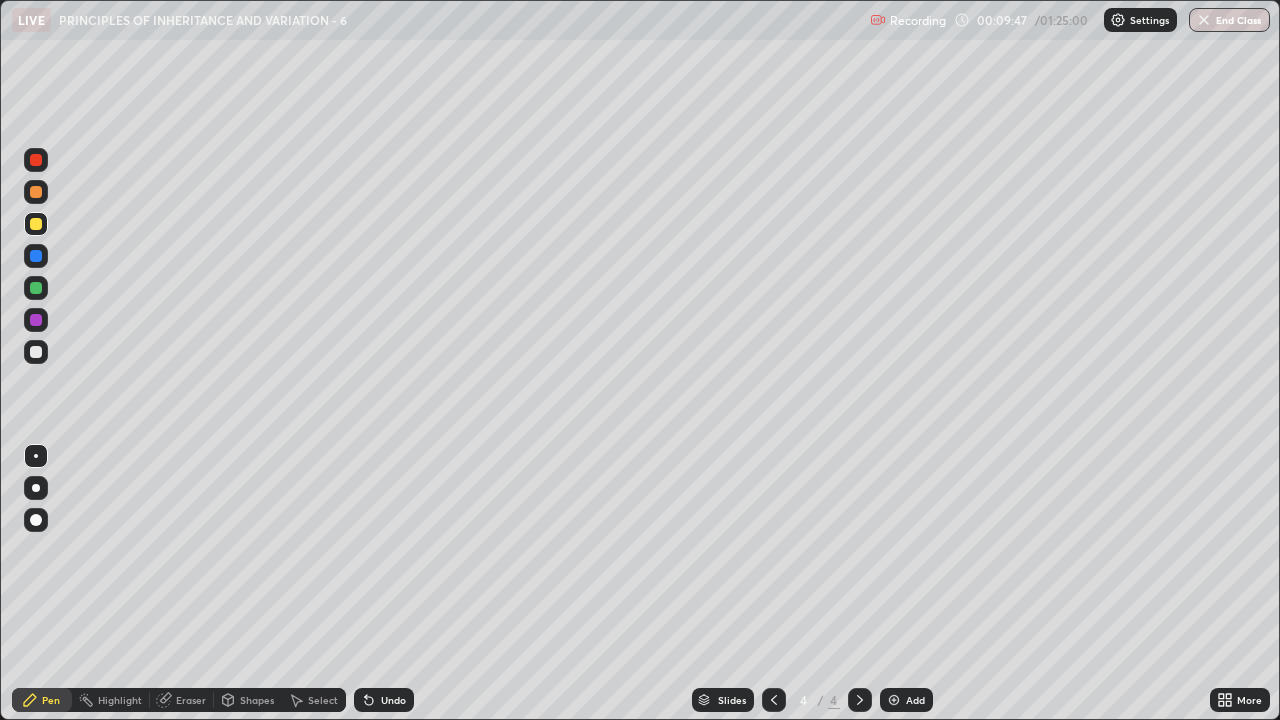 click at bounding box center (36, 352) 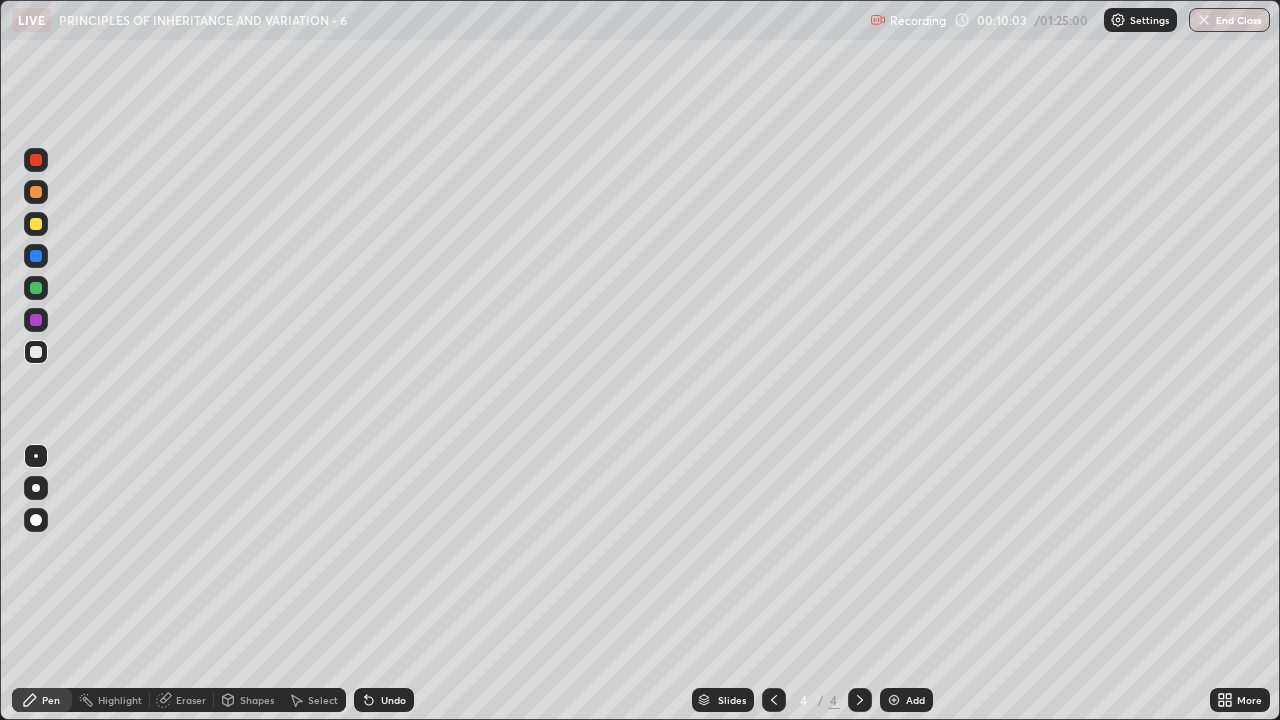 click on "Undo" at bounding box center [393, 700] 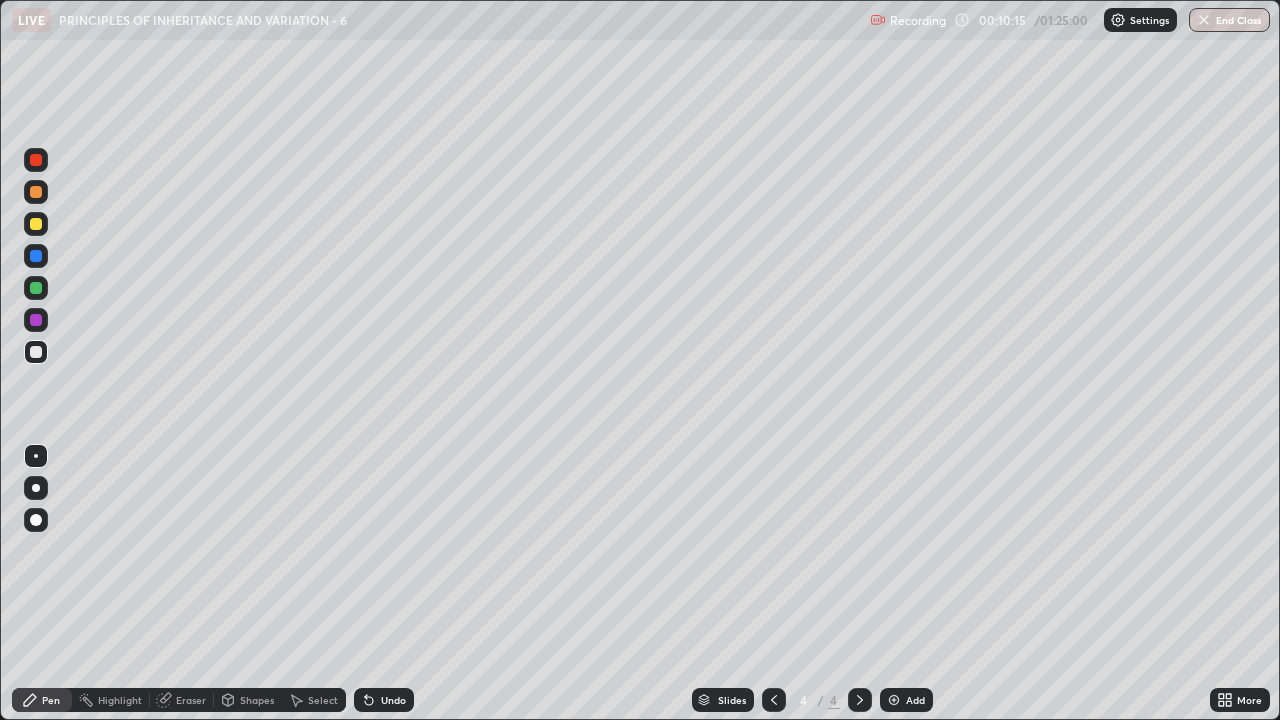click at bounding box center (36, 224) 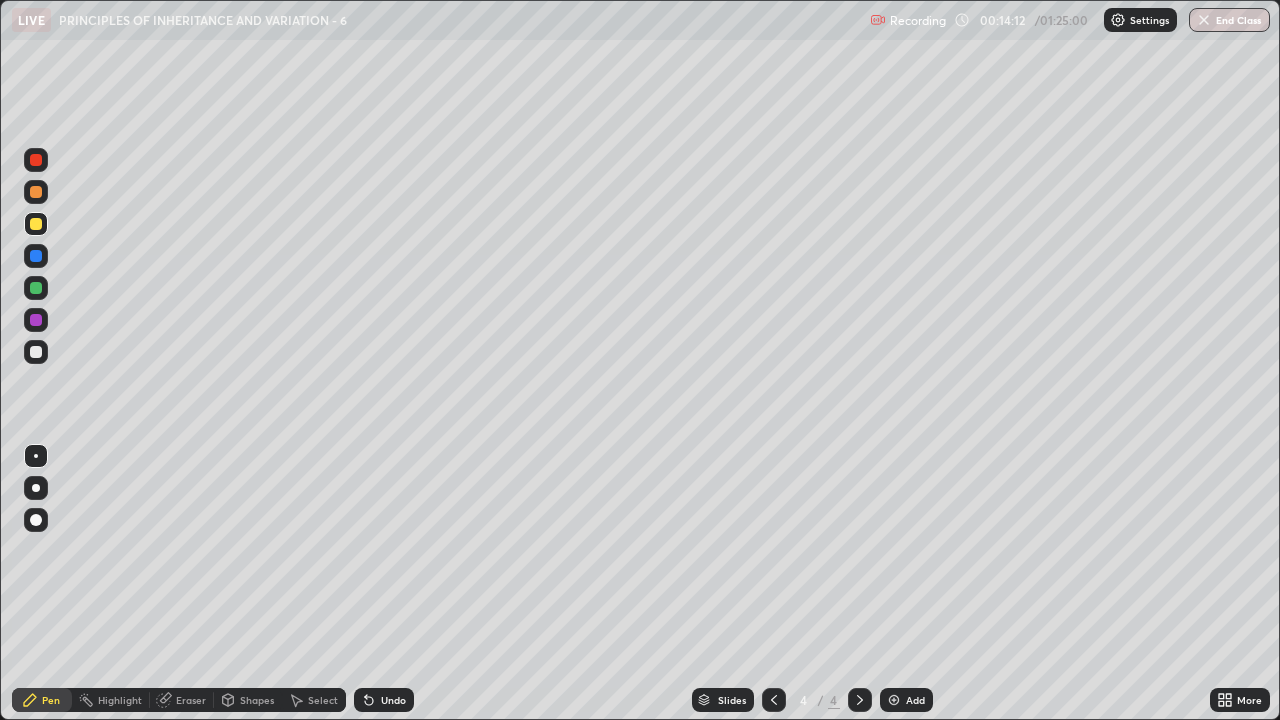 click on "Setting up your live class" at bounding box center [640, 360] 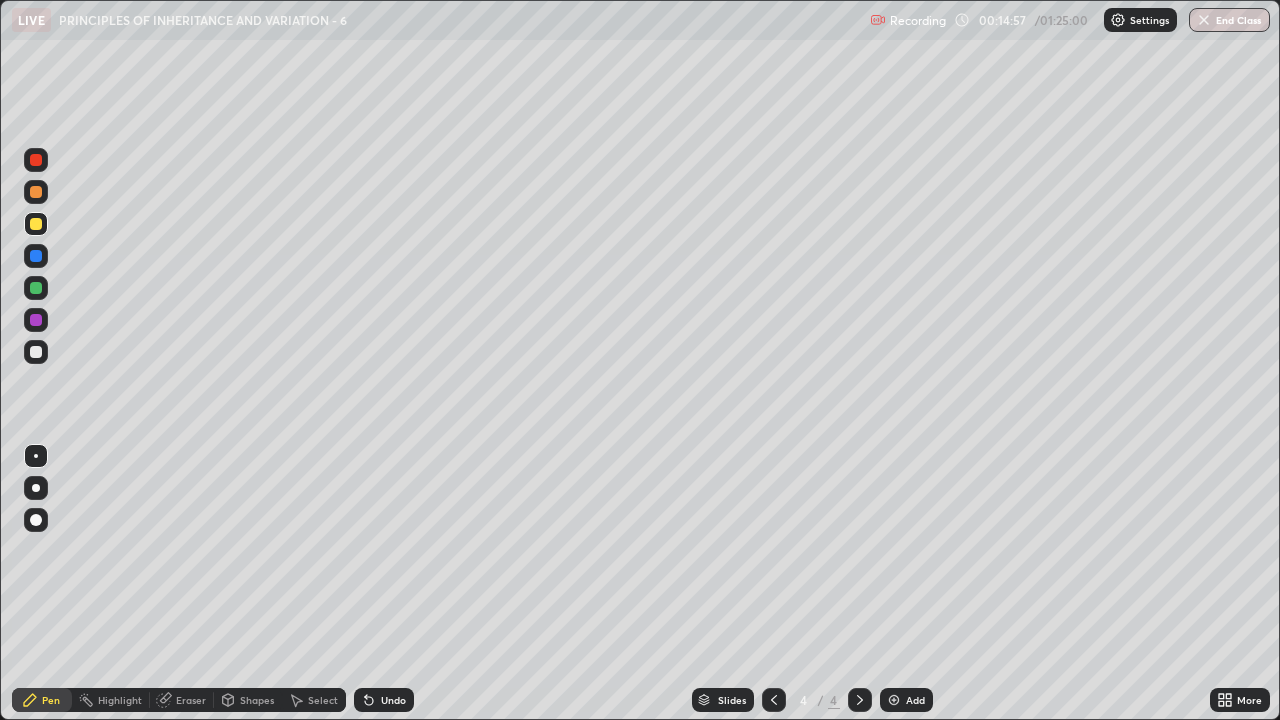 click at bounding box center (894, 700) 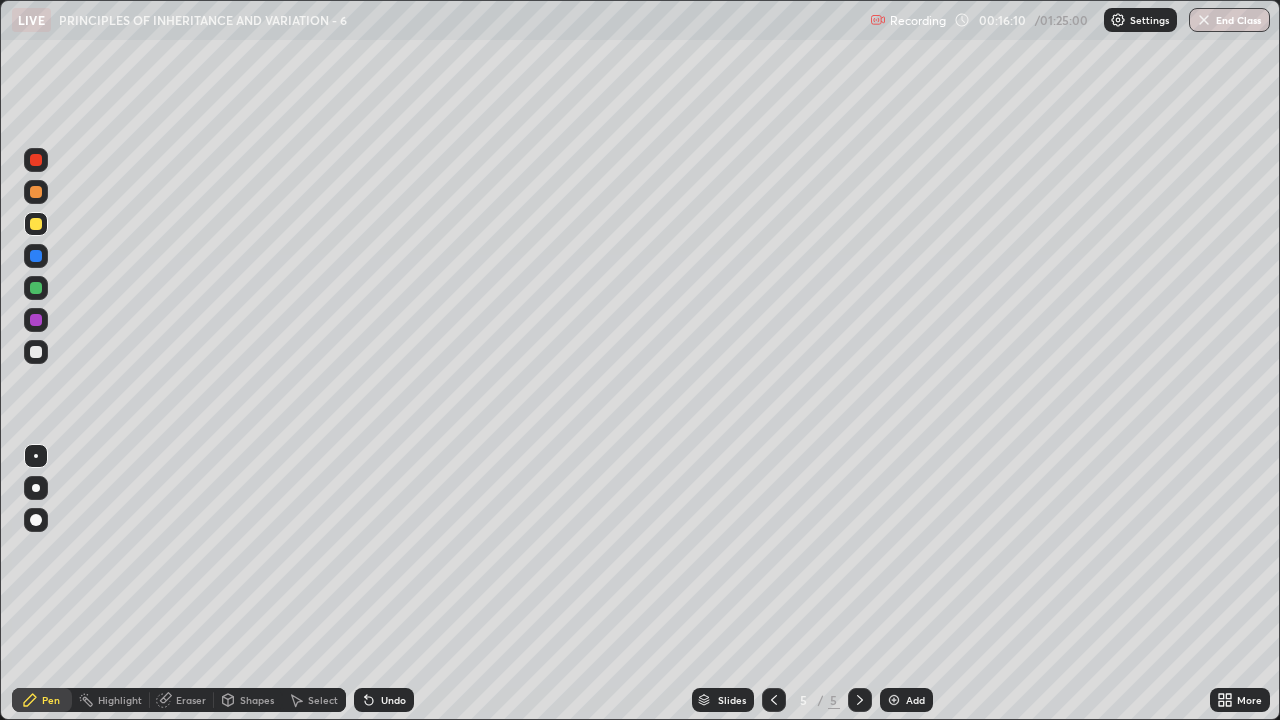 click at bounding box center [36, 352] 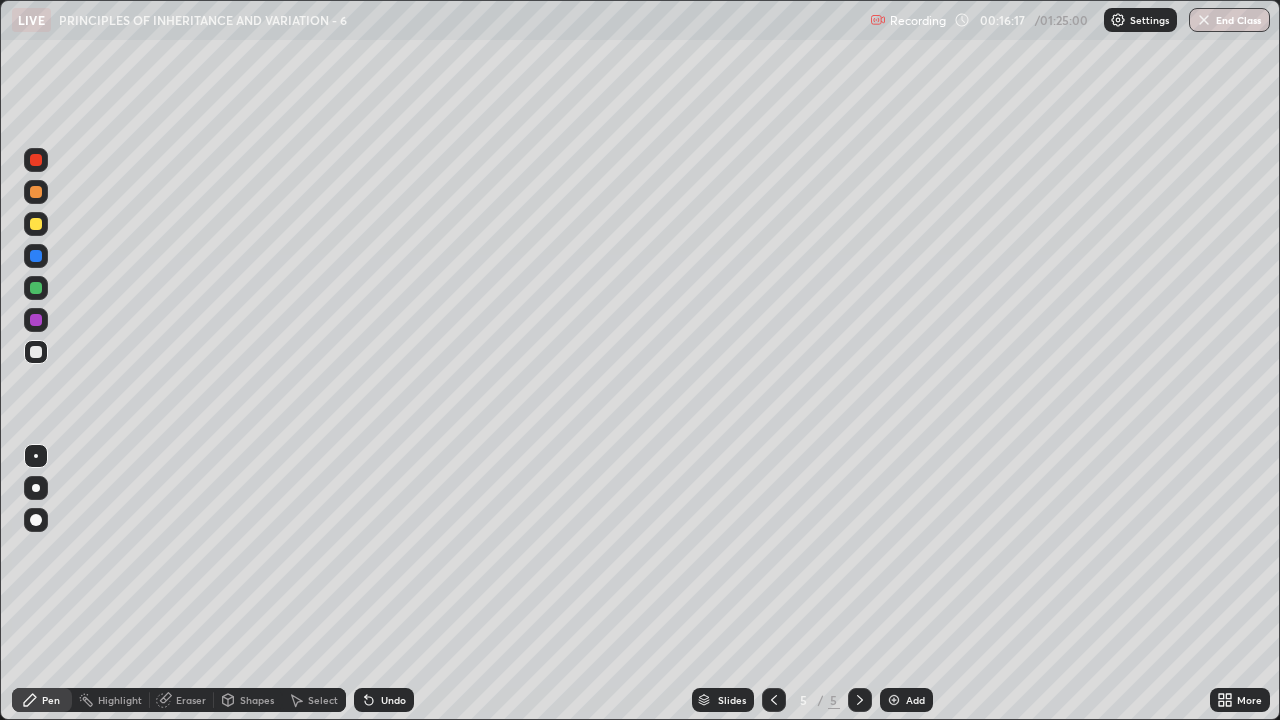 click at bounding box center [36, 160] 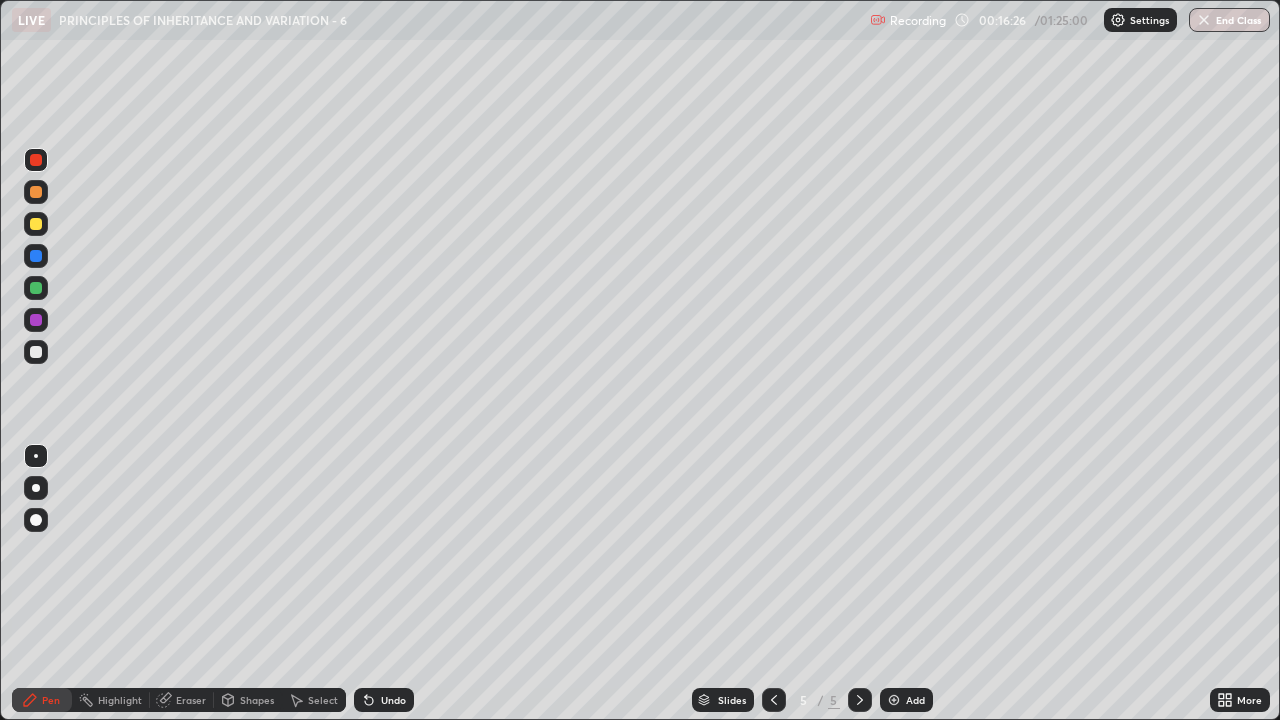 click at bounding box center [36, 224] 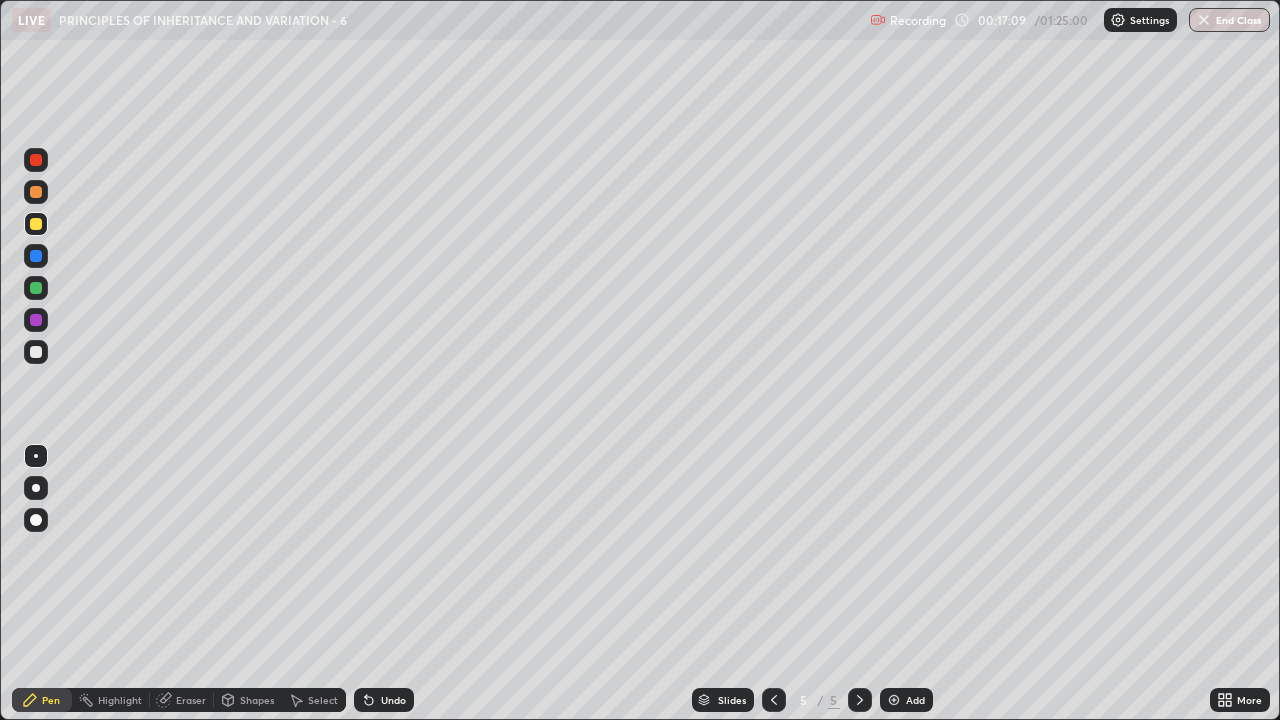 click at bounding box center (36, 160) 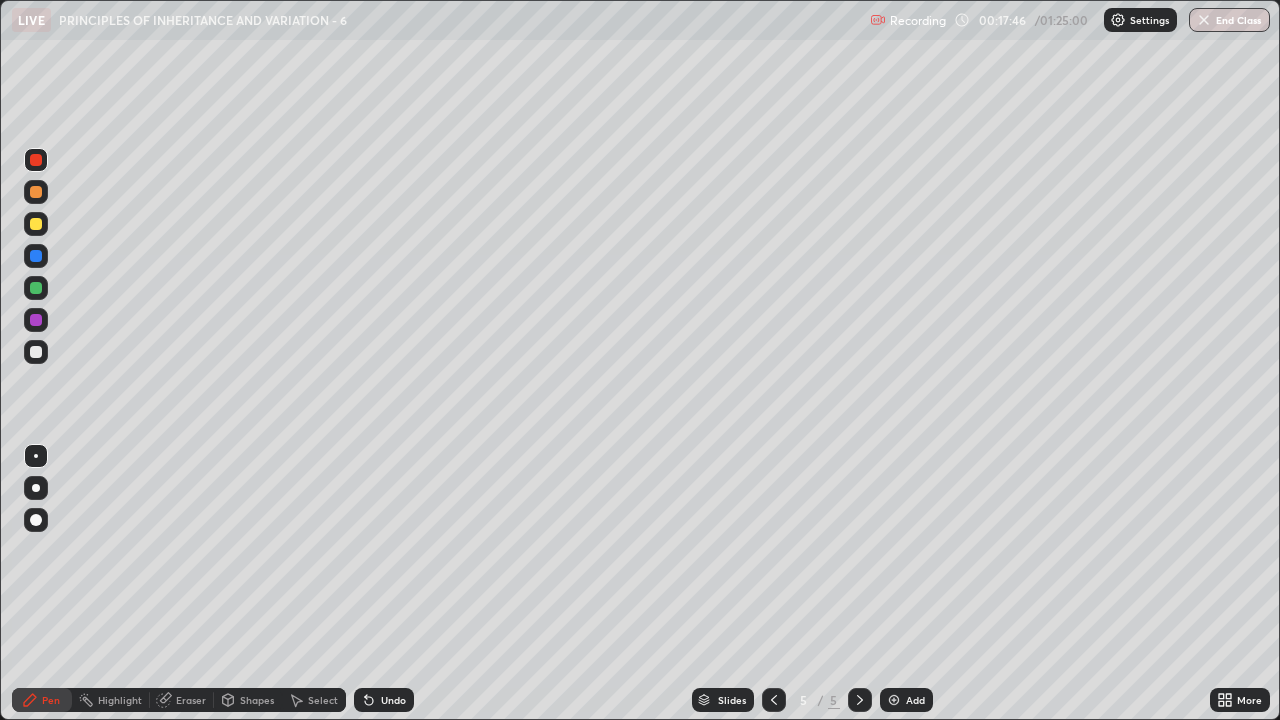 click at bounding box center (36, 352) 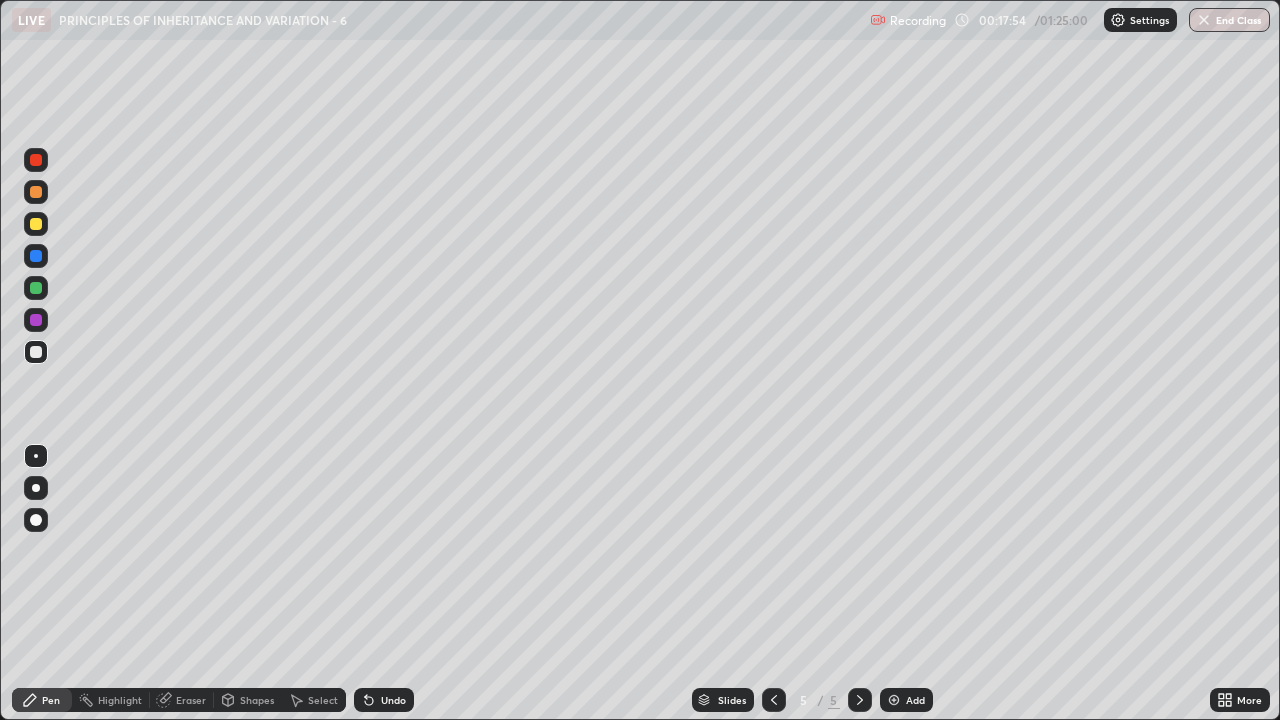 click at bounding box center (36, 224) 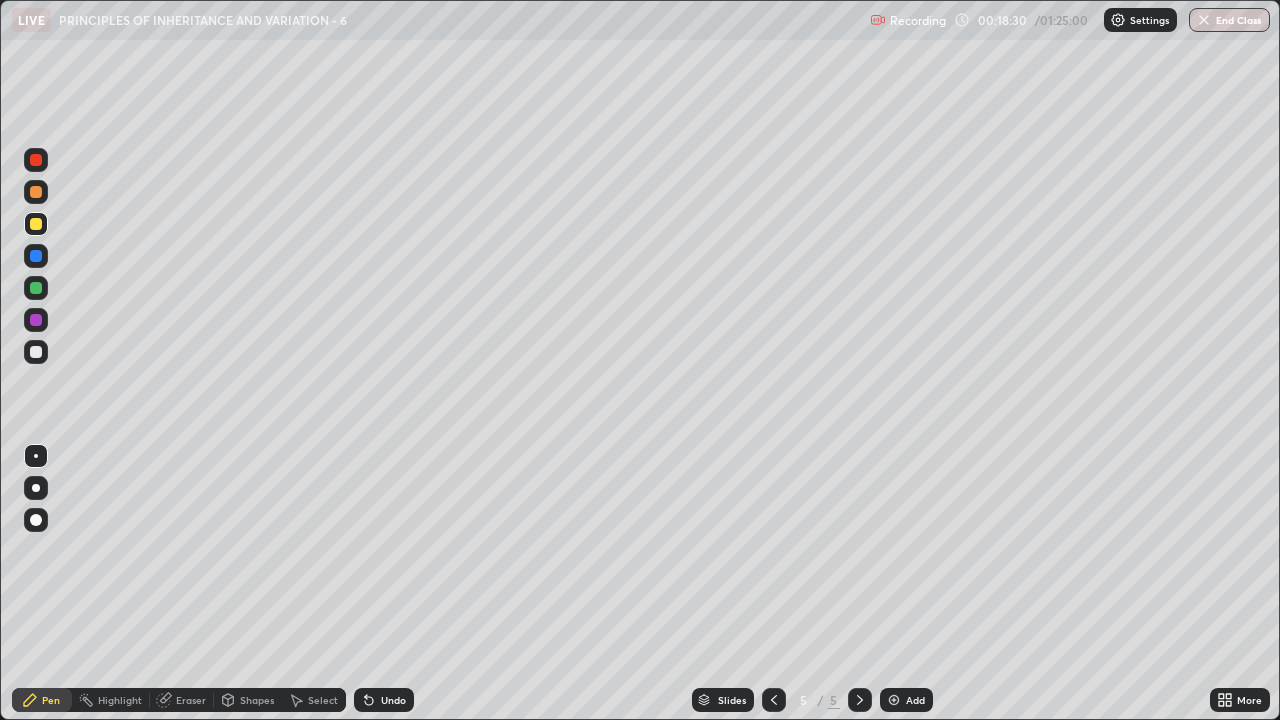 click at bounding box center (36, 352) 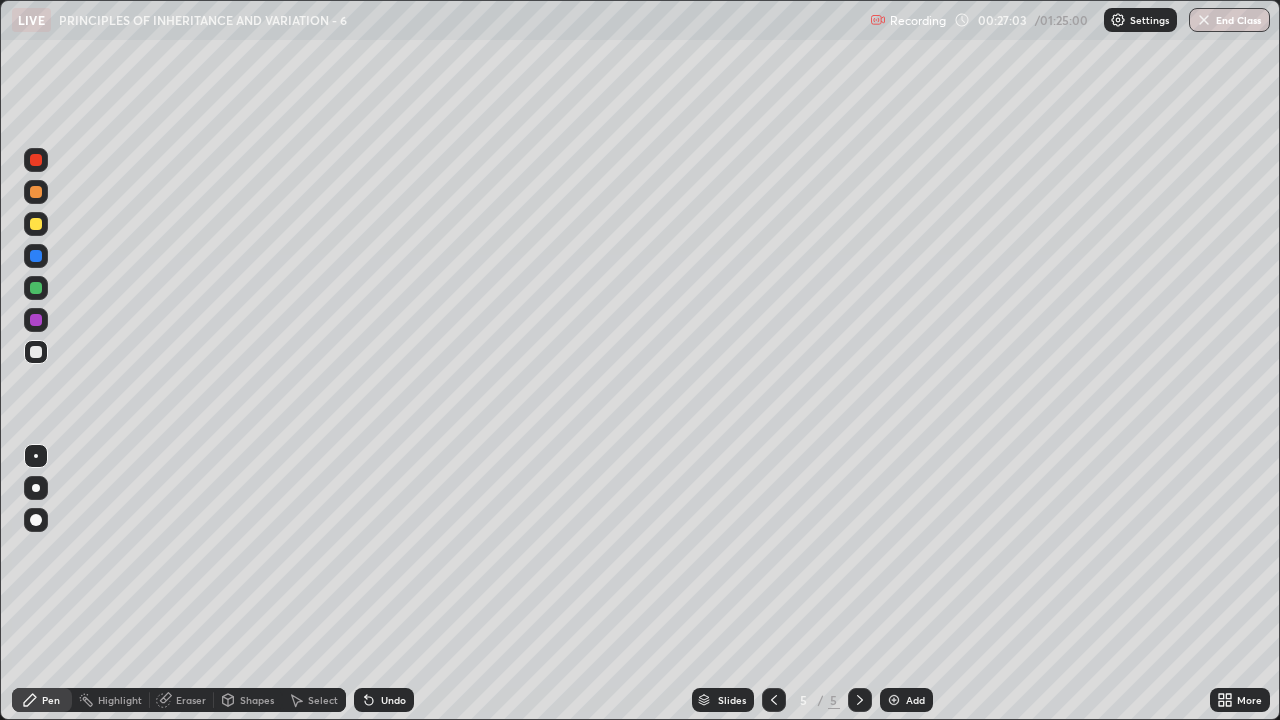click 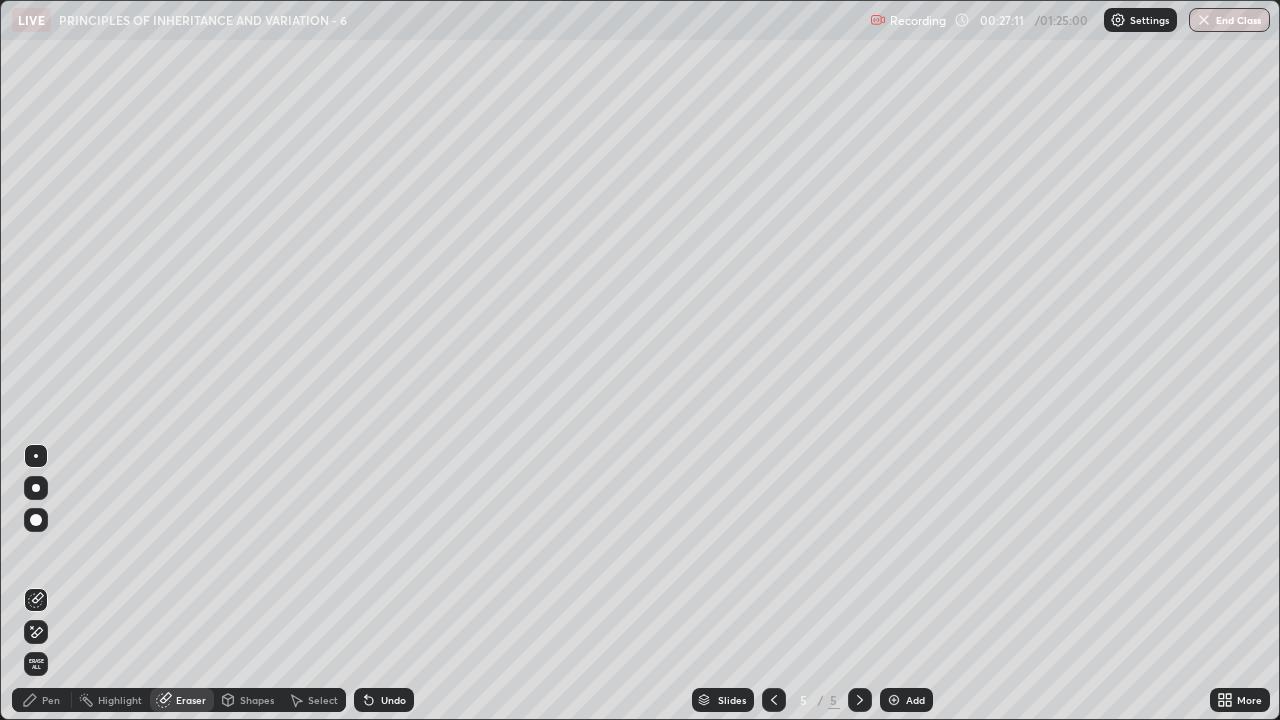 click 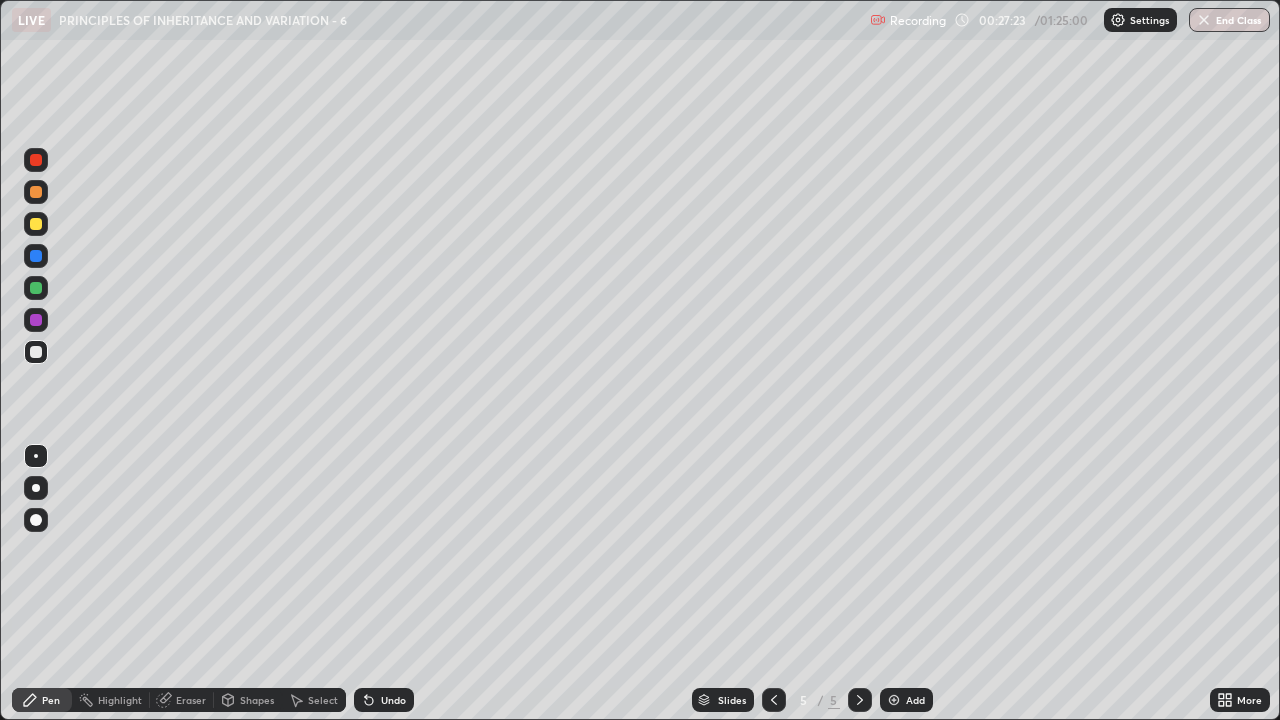 click on "Add" at bounding box center (915, 700) 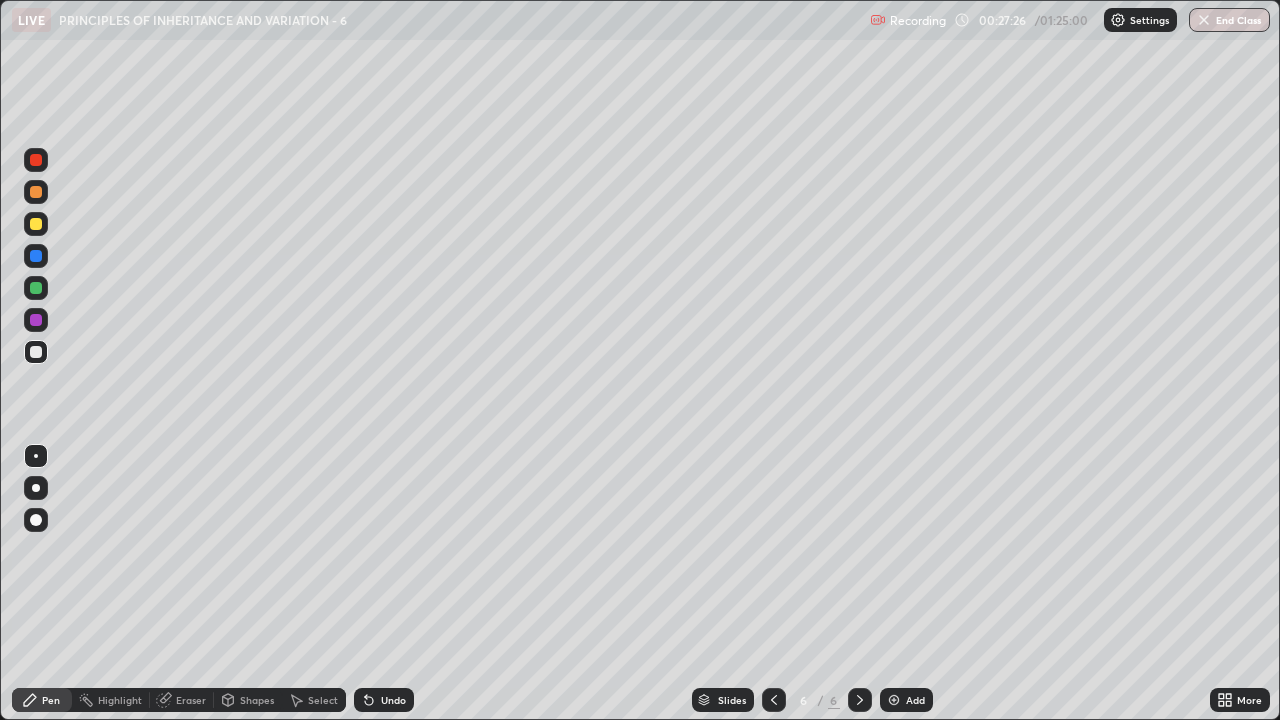 click at bounding box center (36, 160) 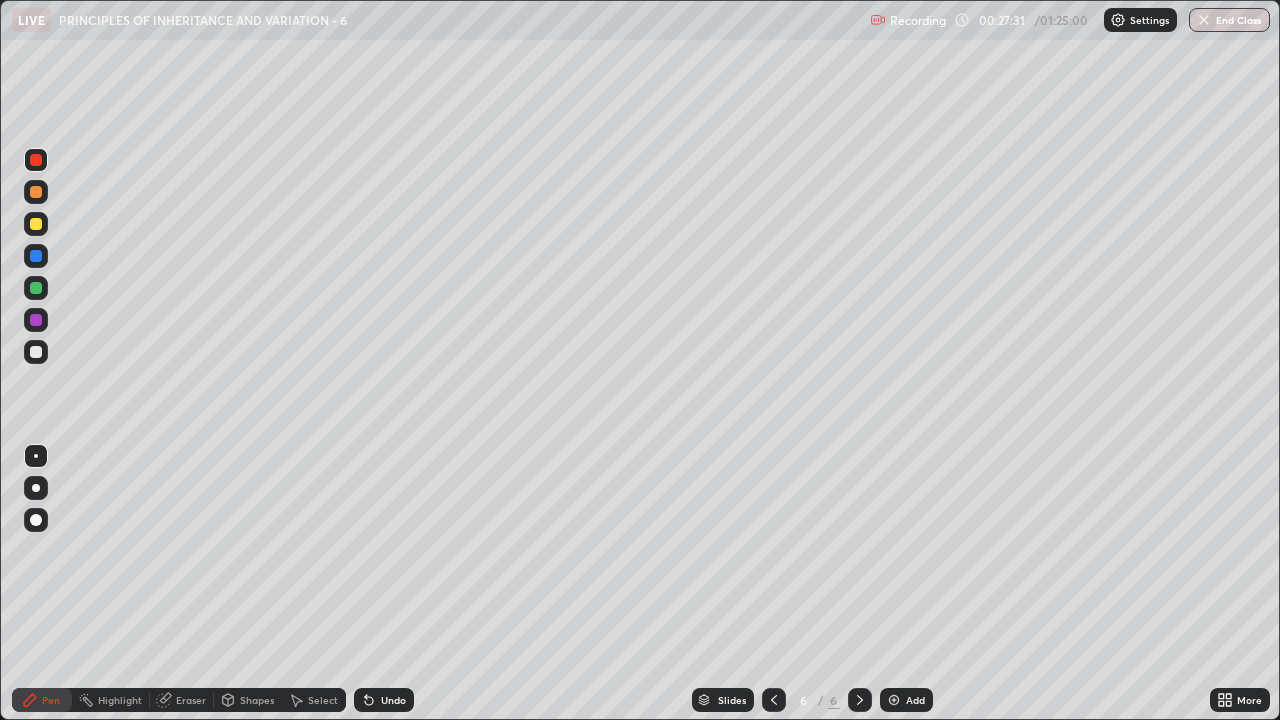 click at bounding box center (36, 352) 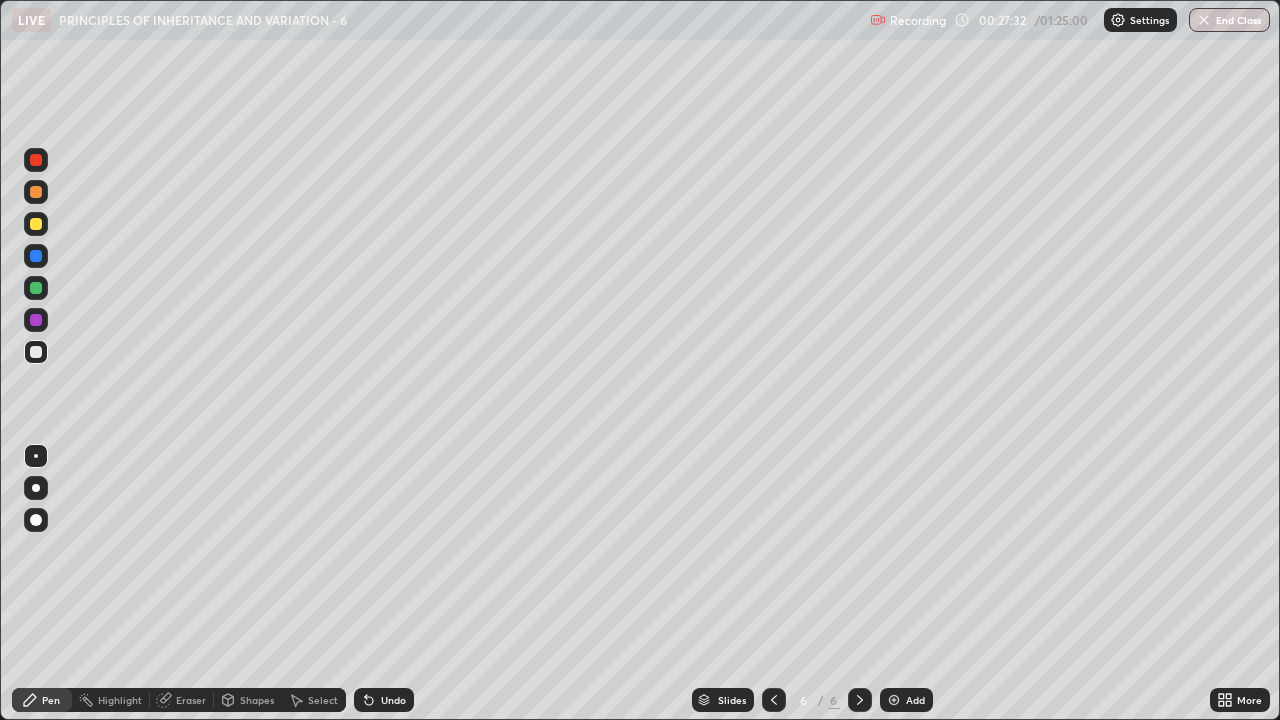 click at bounding box center [36, 224] 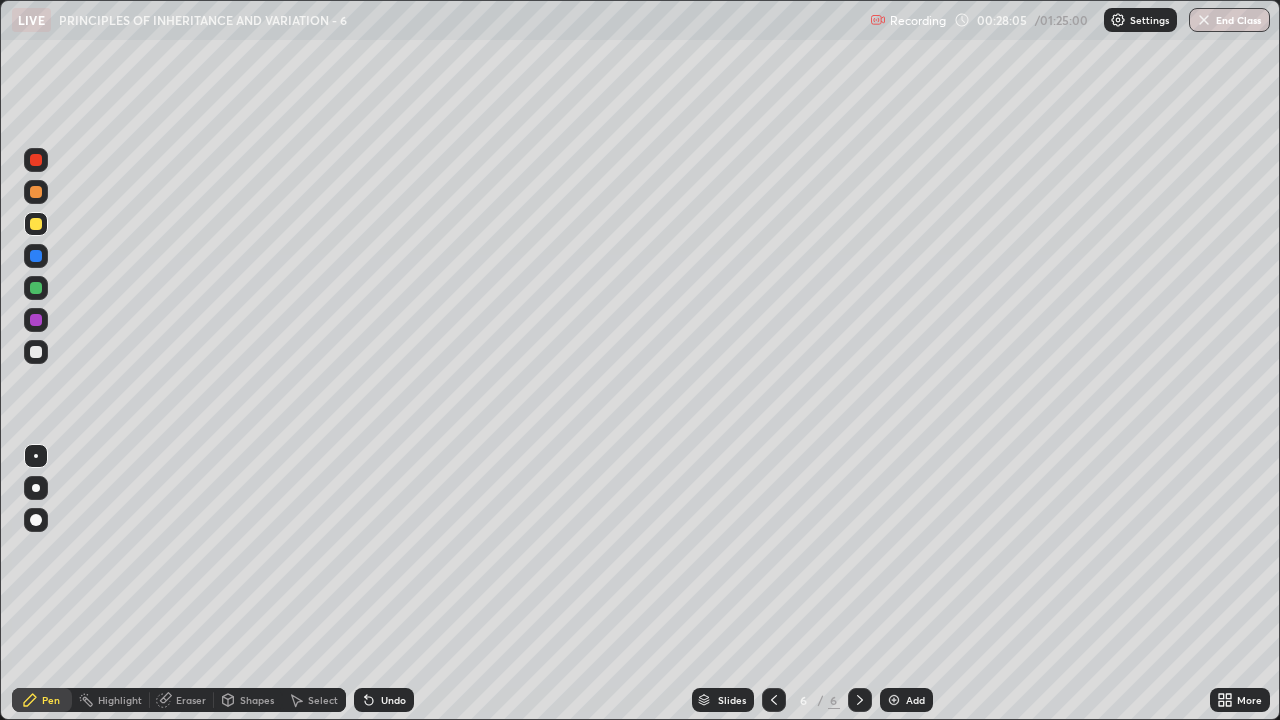 click at bounding box center [36, 160] 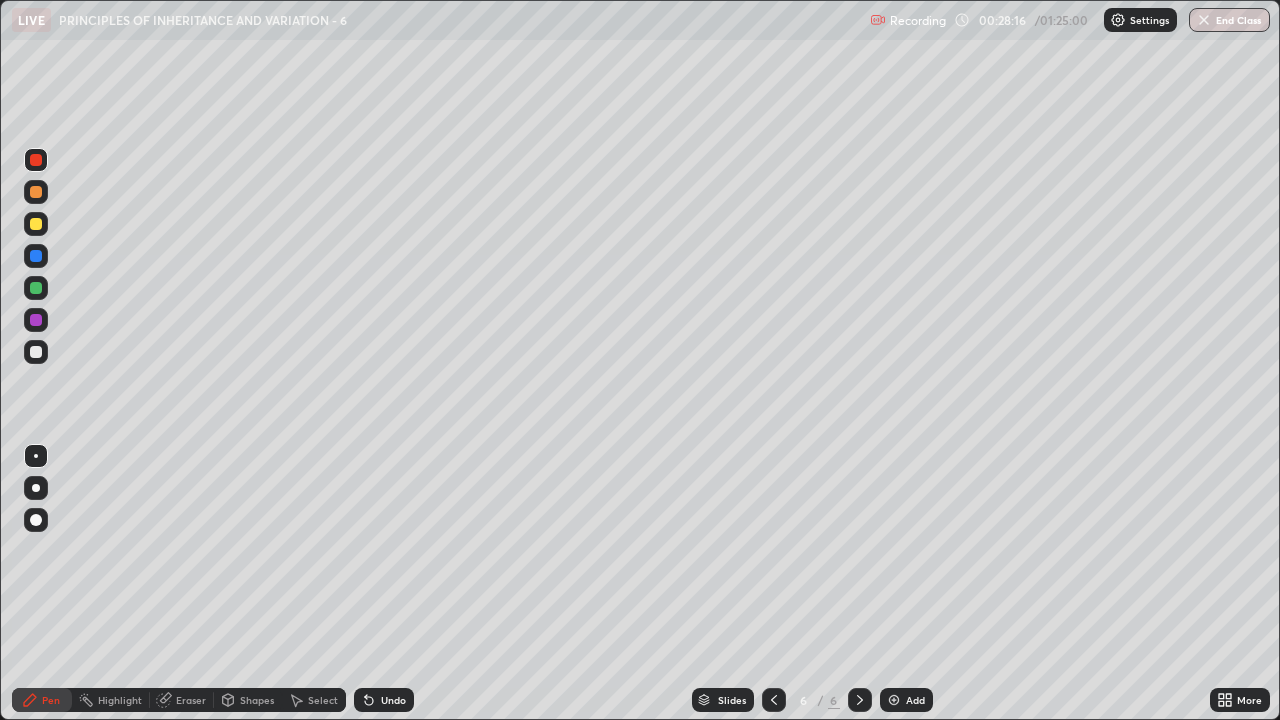 click at bounding box center (36, 352) 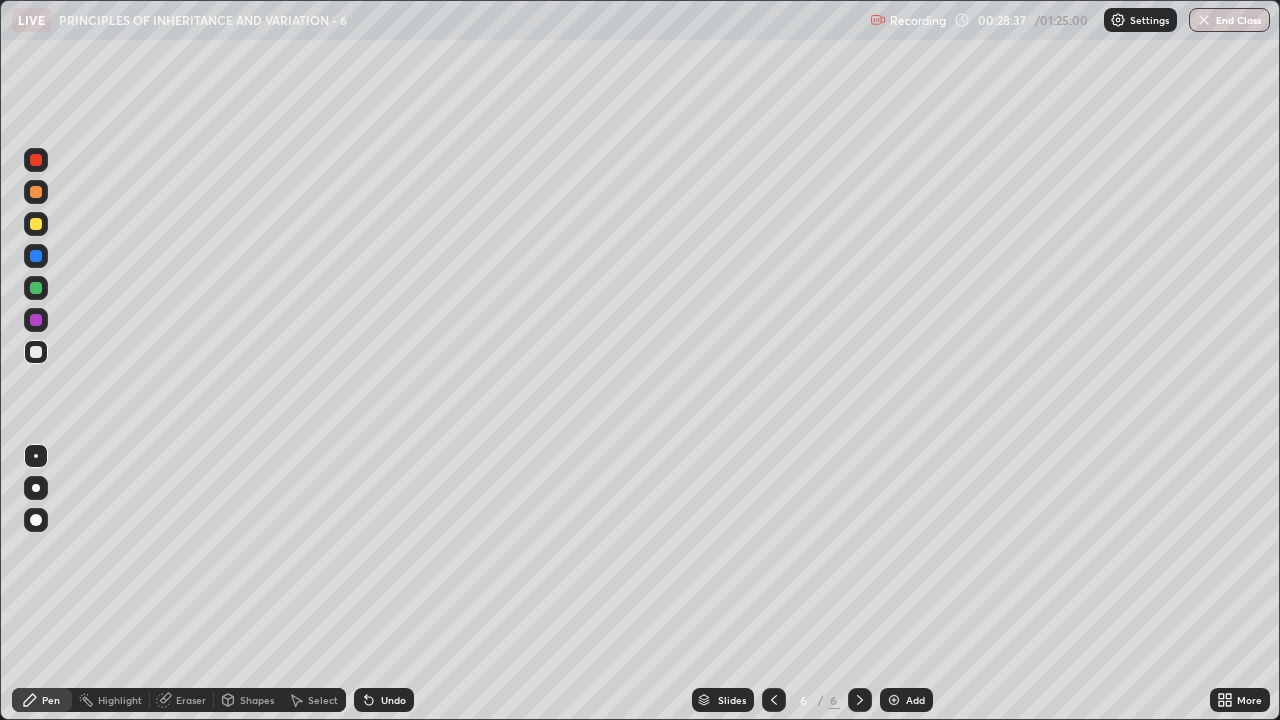 click at bounding box center (36, 224) 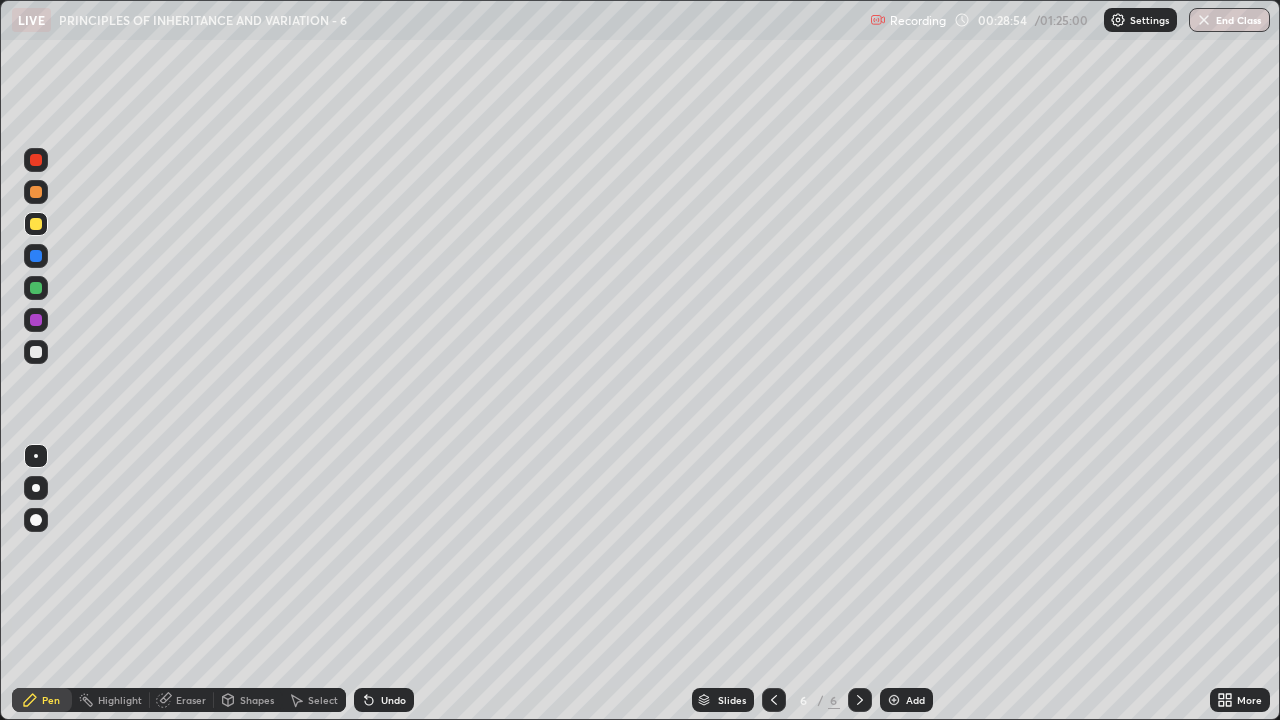 click at bounding box center (36, 352) 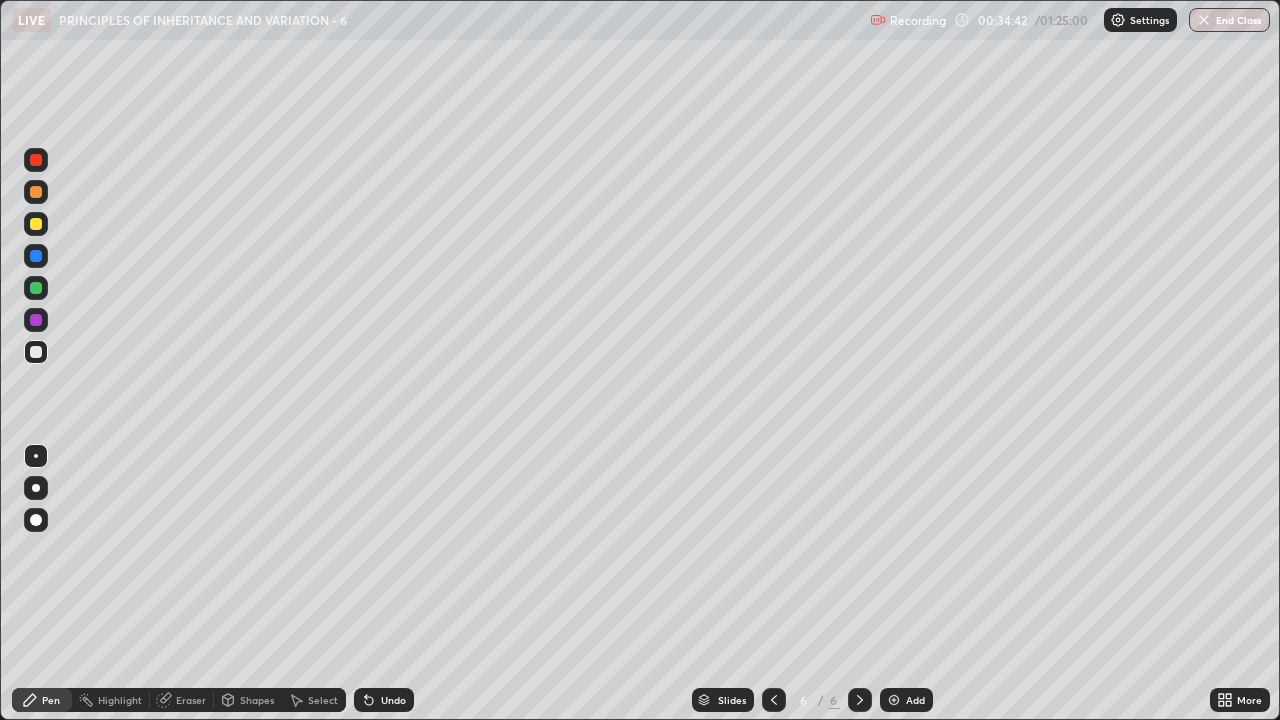 click on "Eraser" at bounding box center (191, 700) 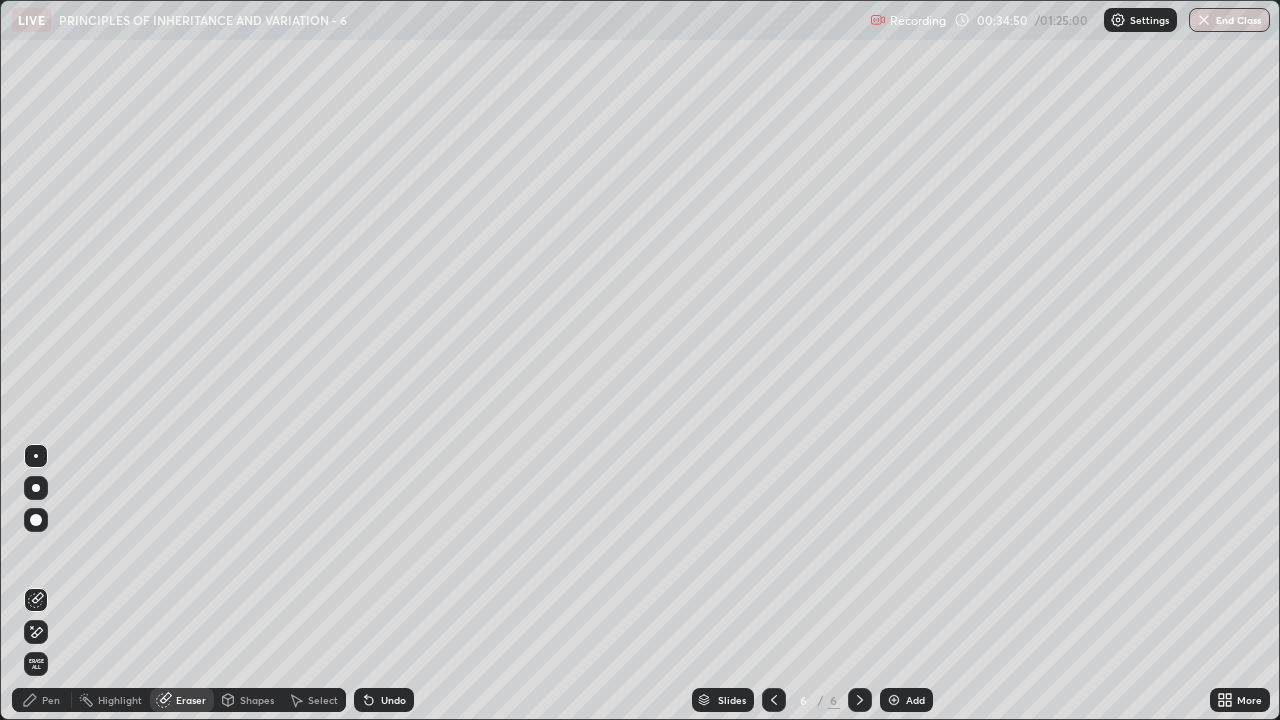 click on "Pen" at bounding box center (51, 700) 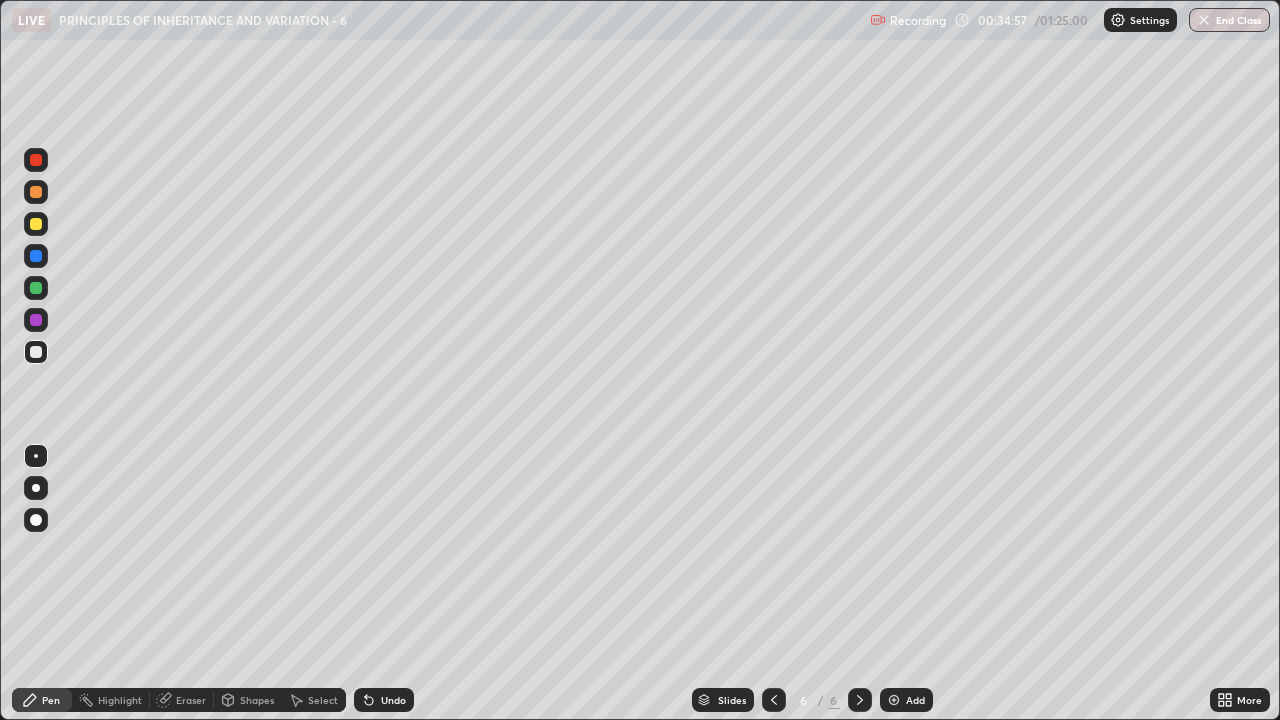 click on "Add" at bounding box center [906, 700] 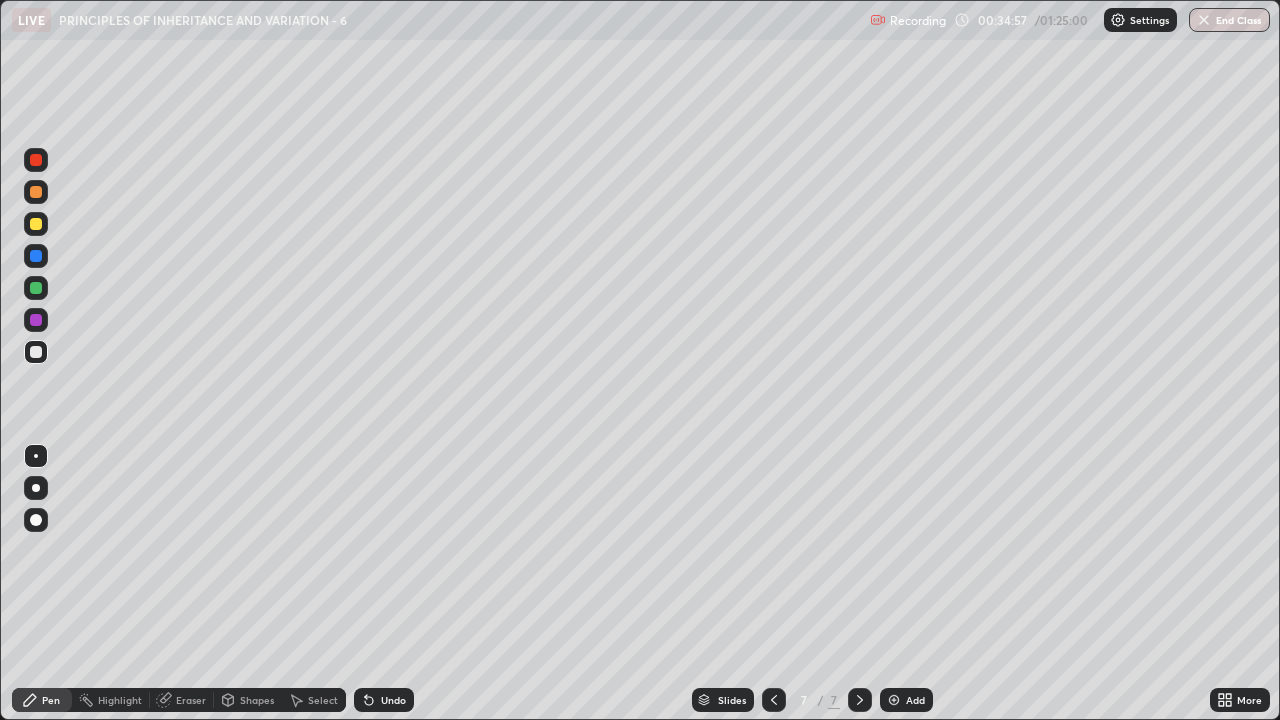 click on "Add" at bounding box center (906, 700) 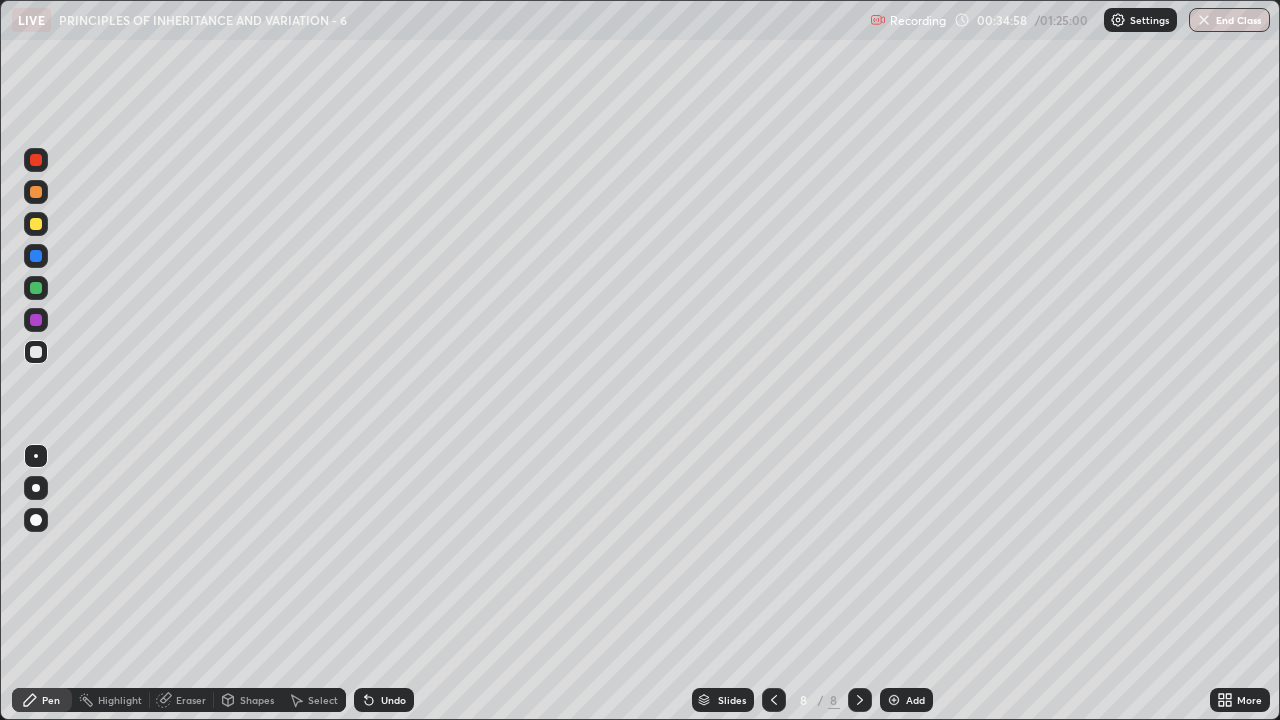 click 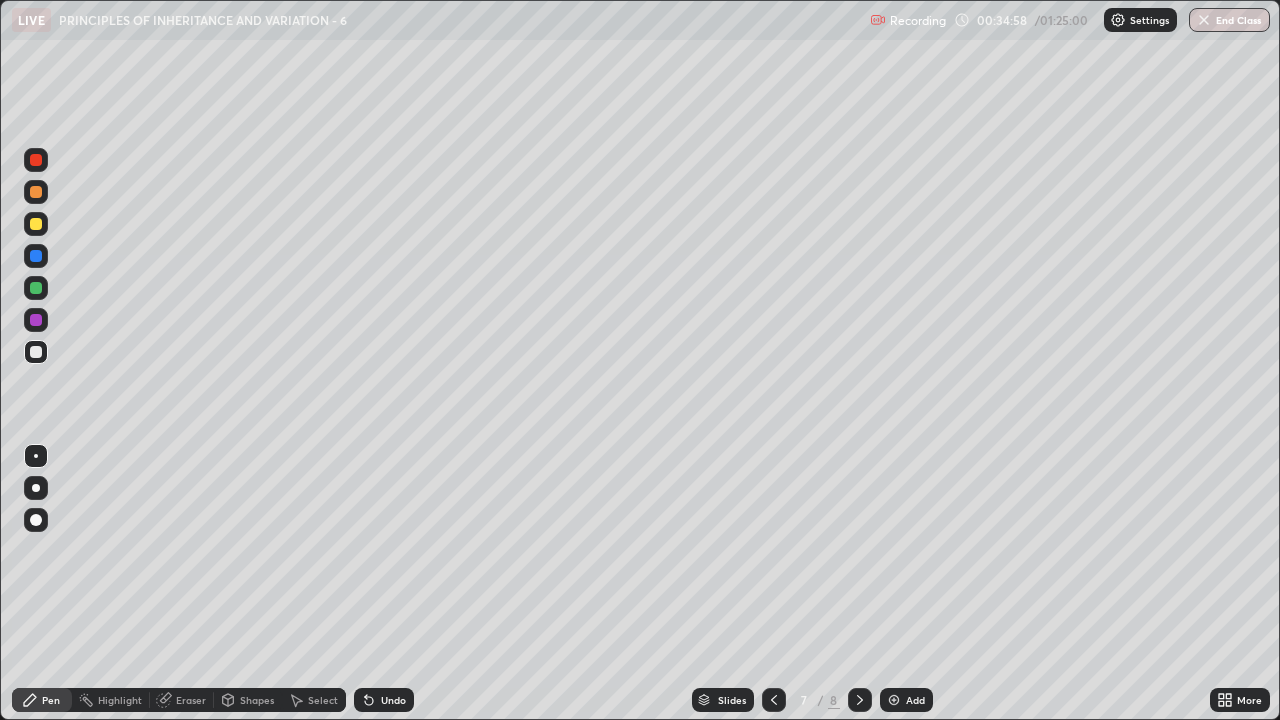 click 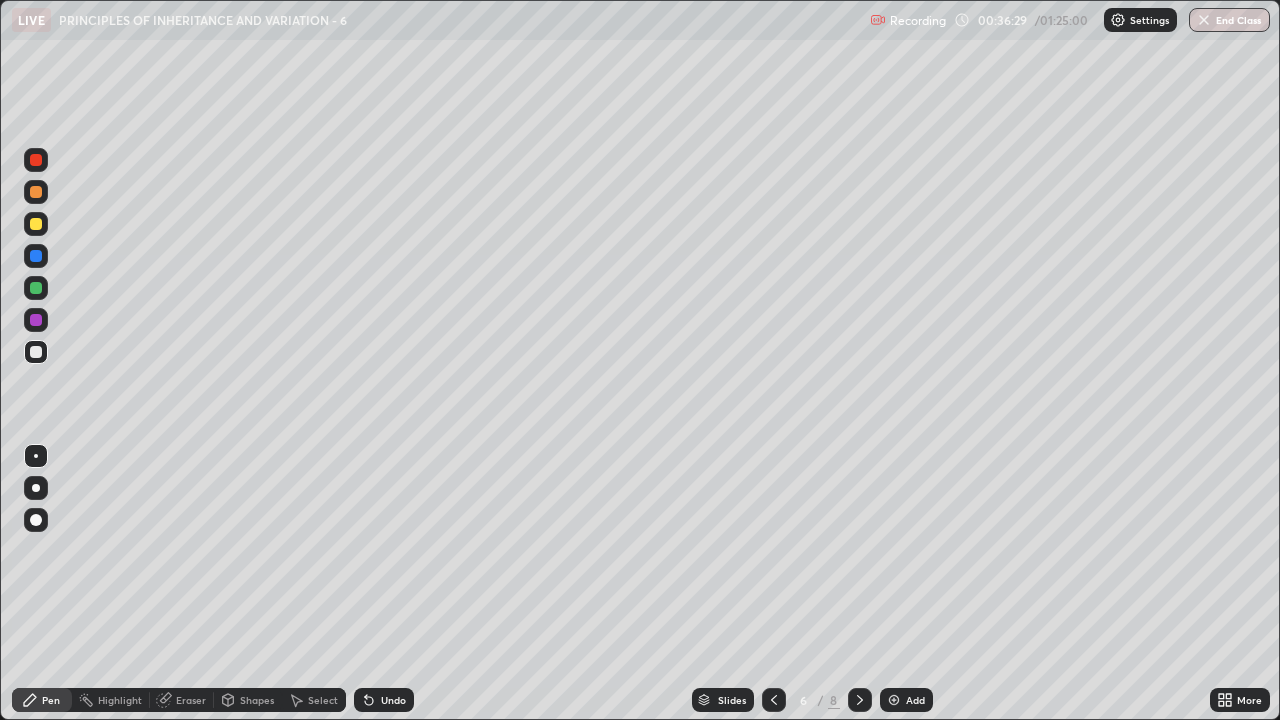 click on "Eraser" at bounding box center (191, 700) 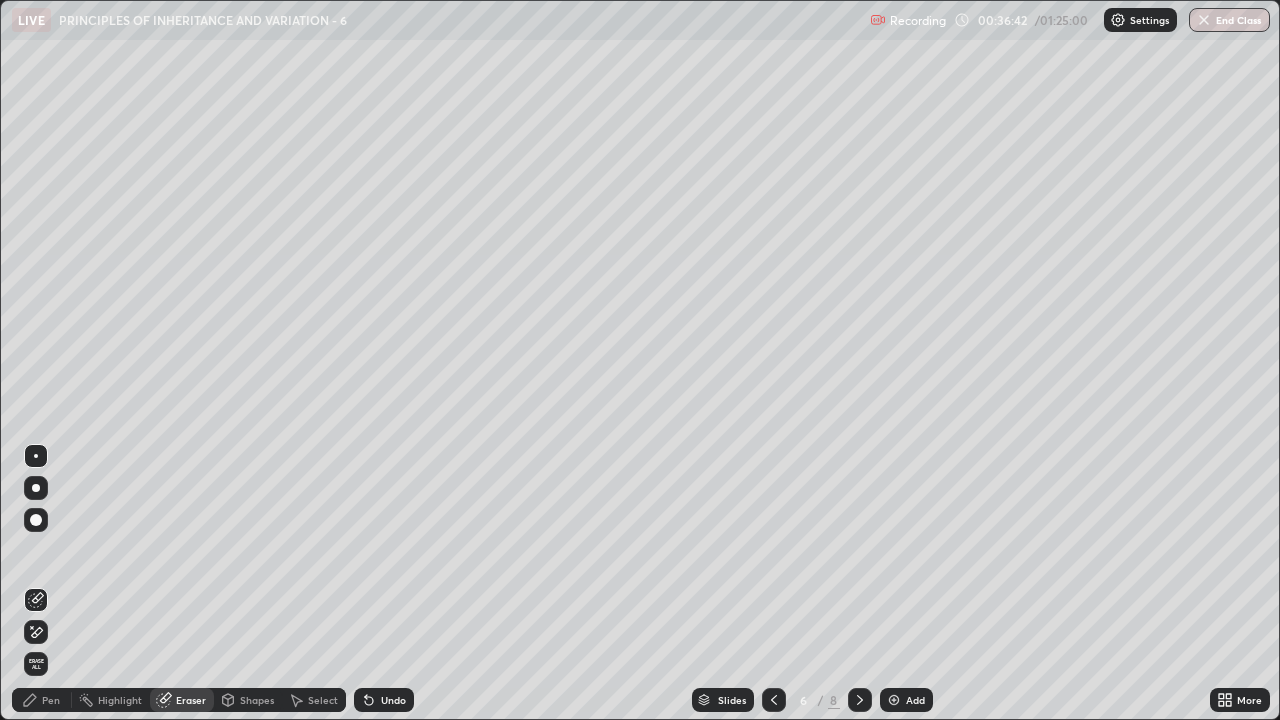 click on "Pen" at bounding box center [51, 700] 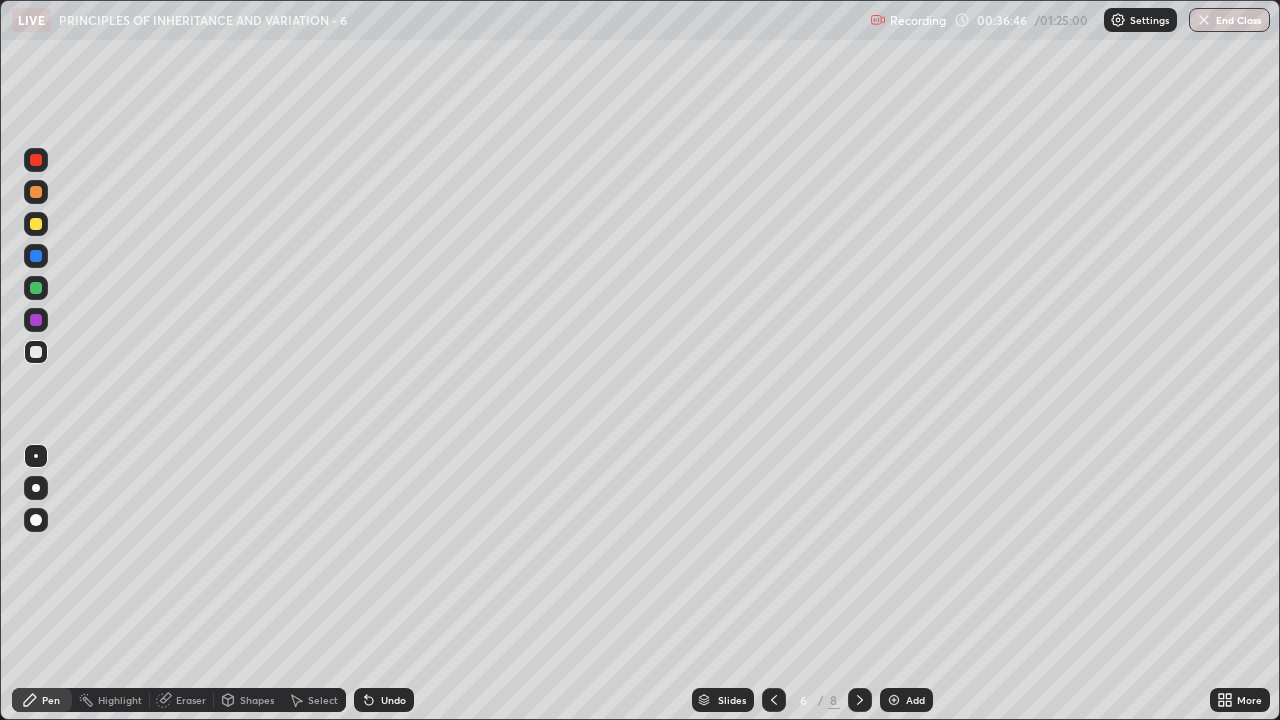 click on "Pen" at bounding box center [51, 700] 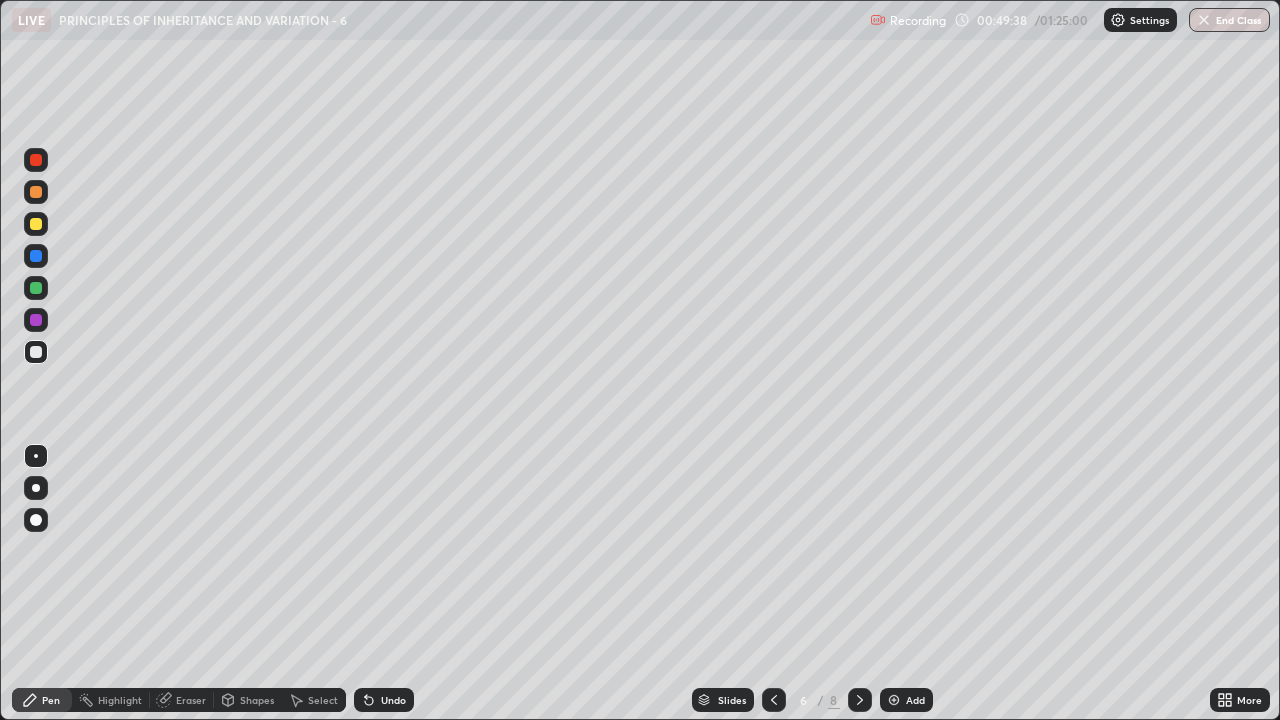 click 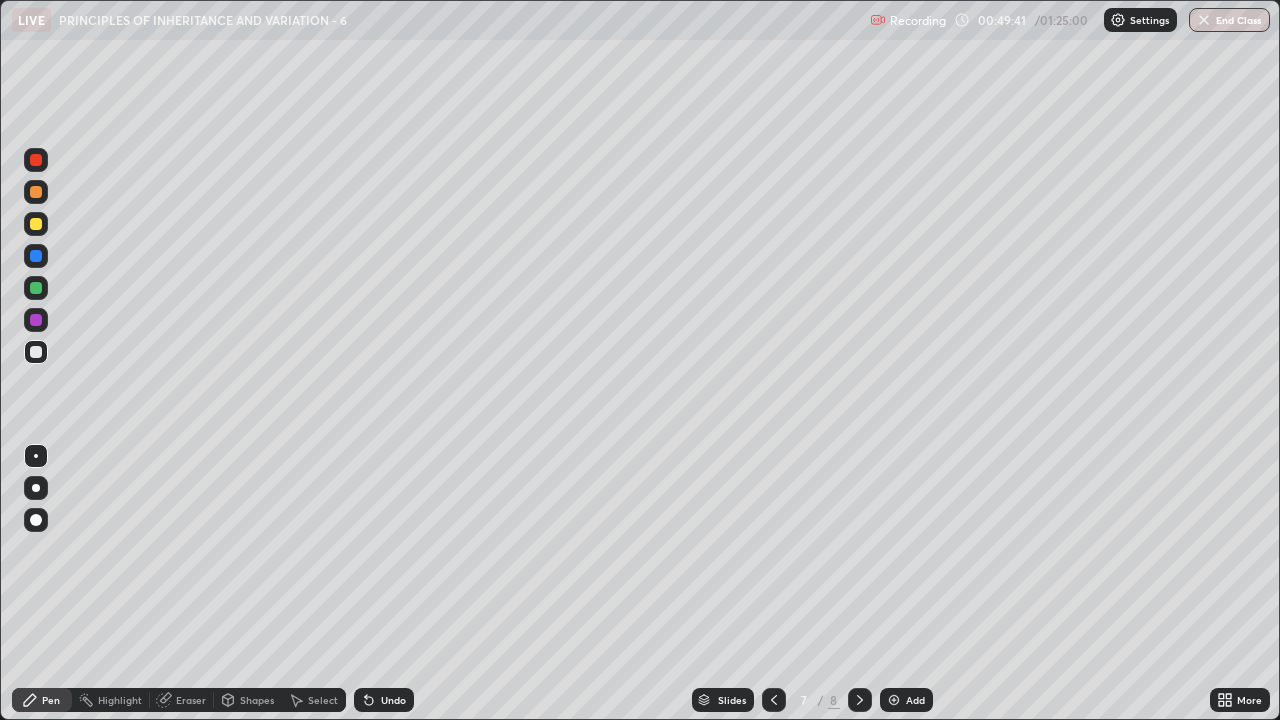 click at bounding box center (36, 224) 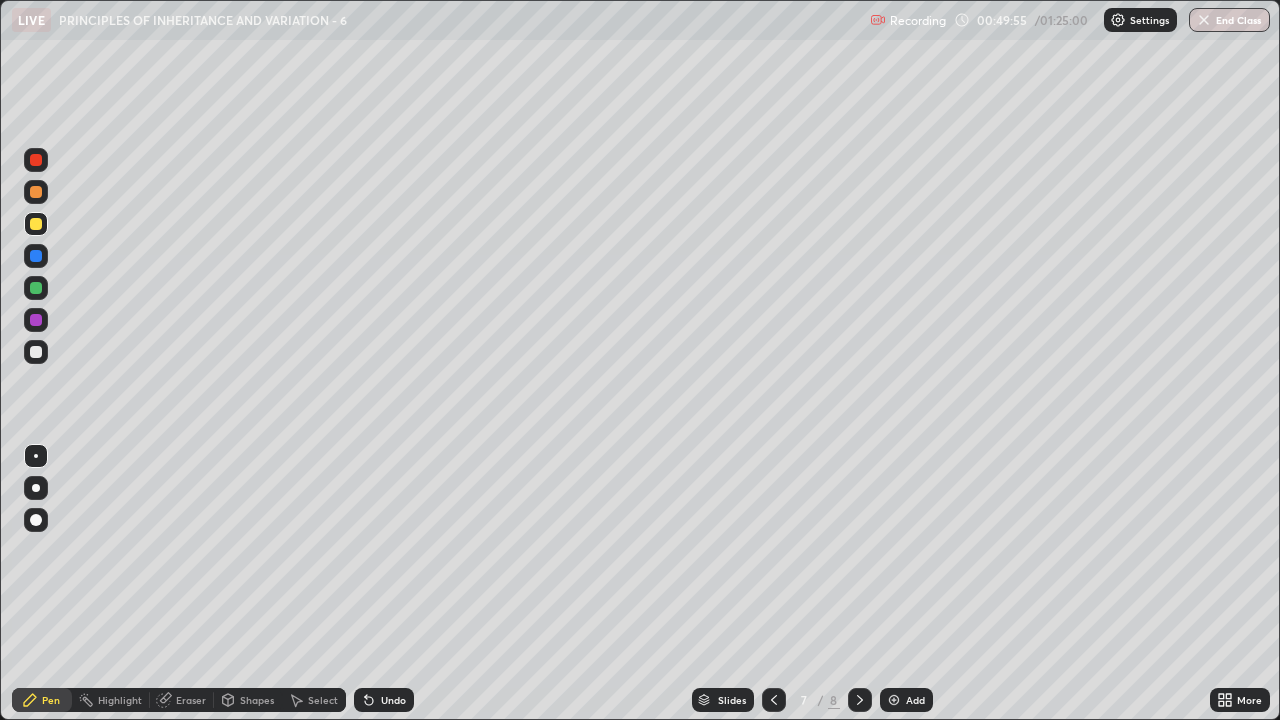 click at bounding box center (36, 352) 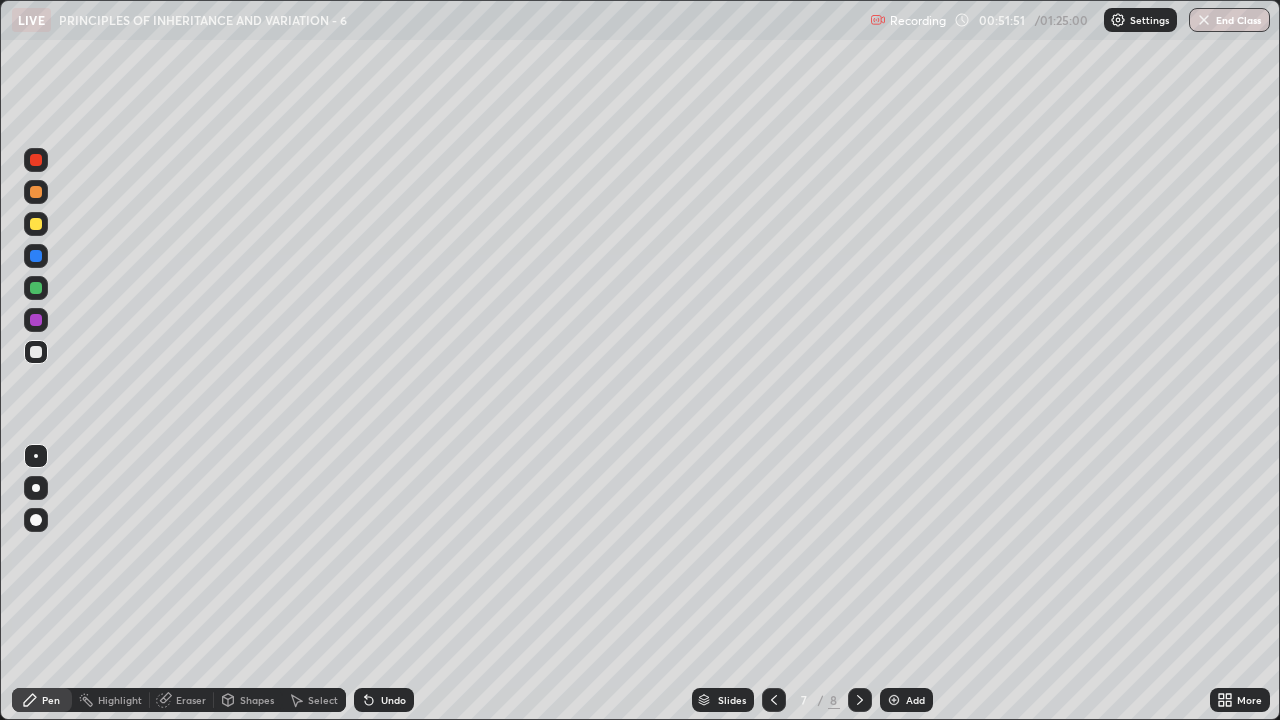 click on "Undo" at bounding box center (393, 700) 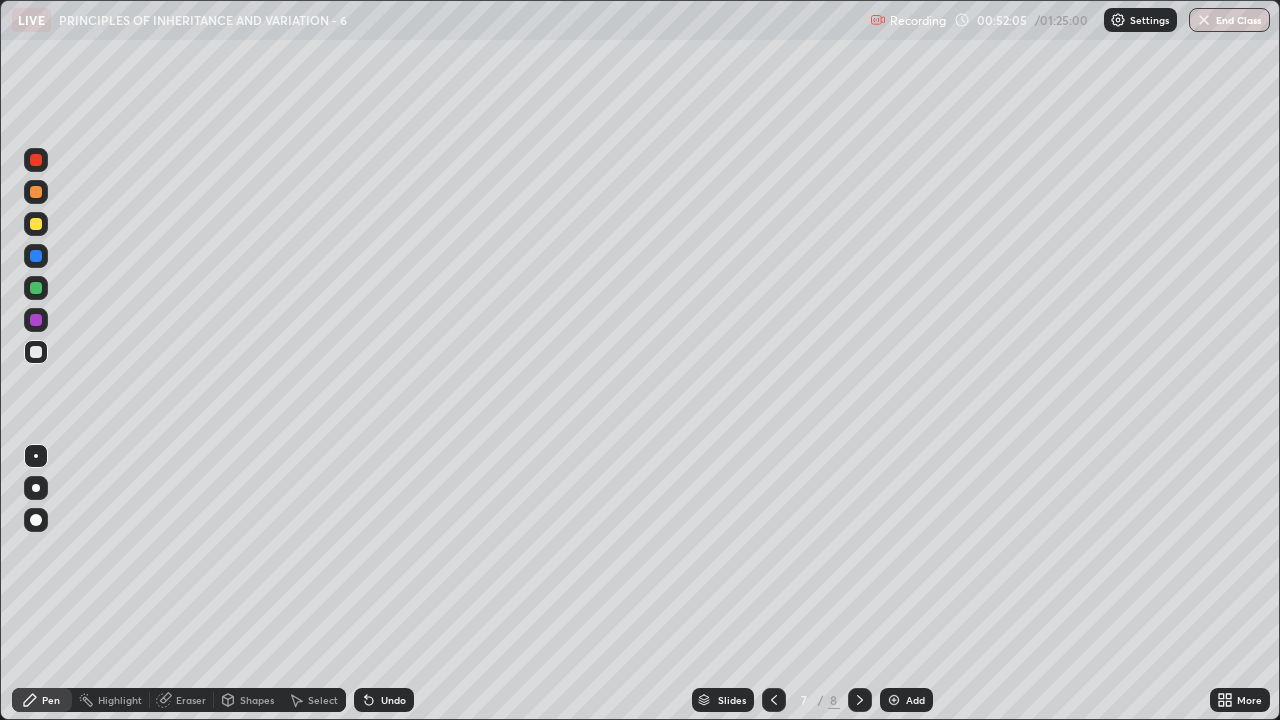 click on "Eraser" at bounding box center [182, 700] 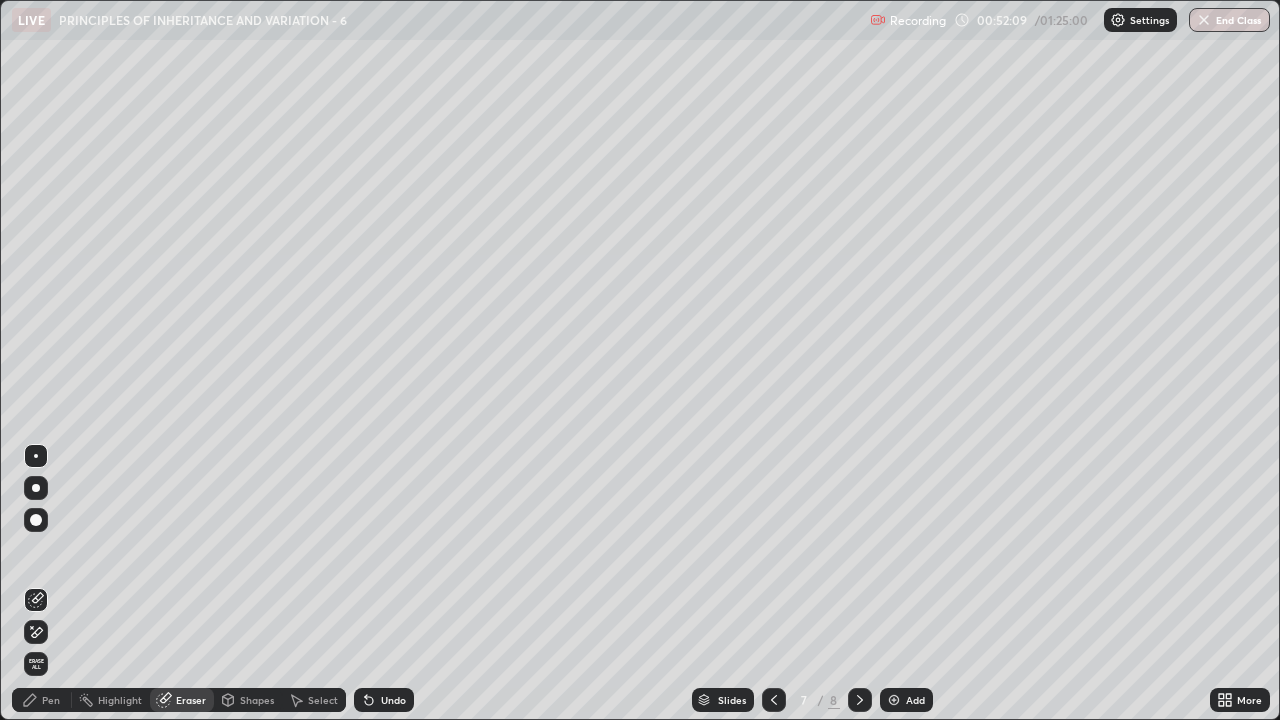 click on "Pen" at bounding box center (42, 700) 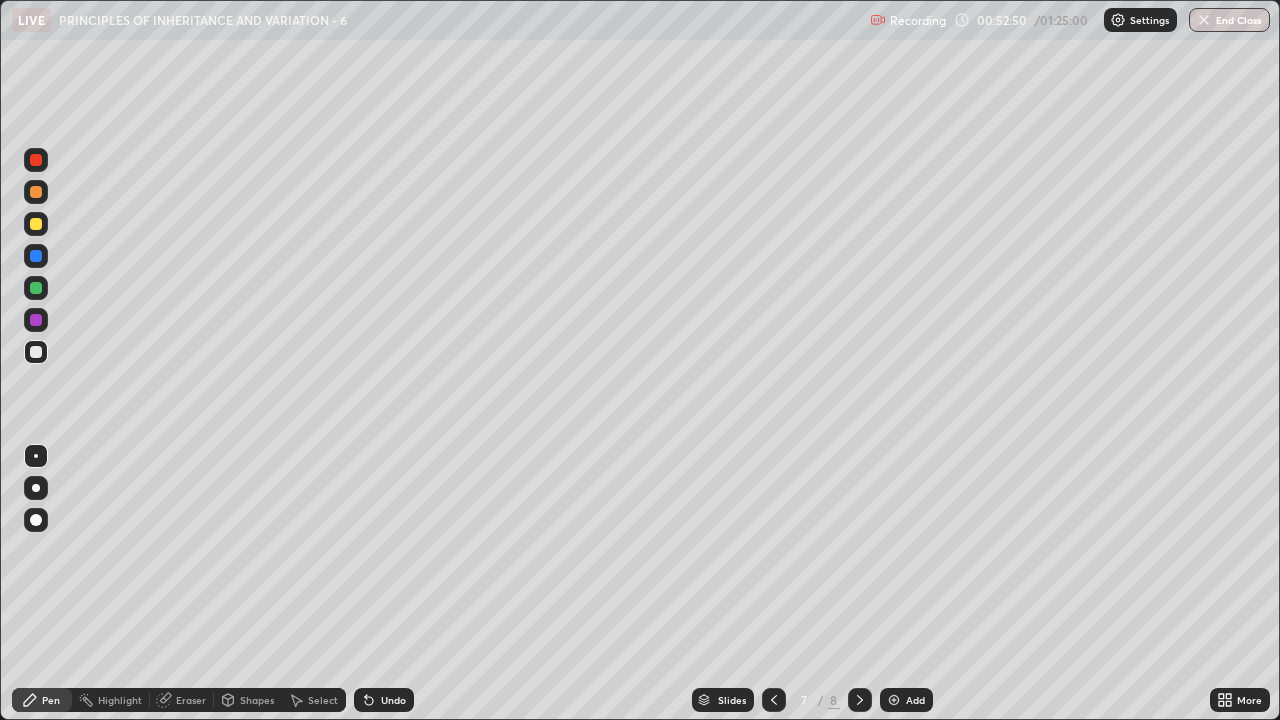 click at bounding box center (36, 224) 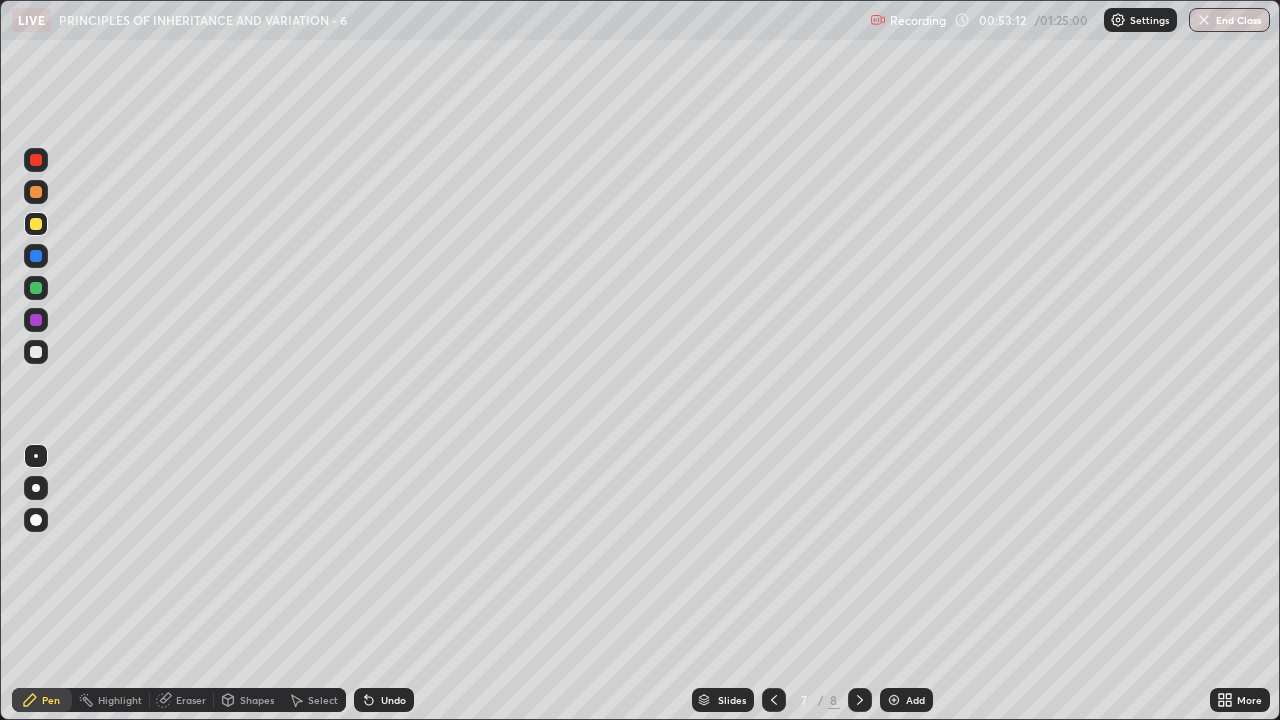 click at bounding box center (36, 352) 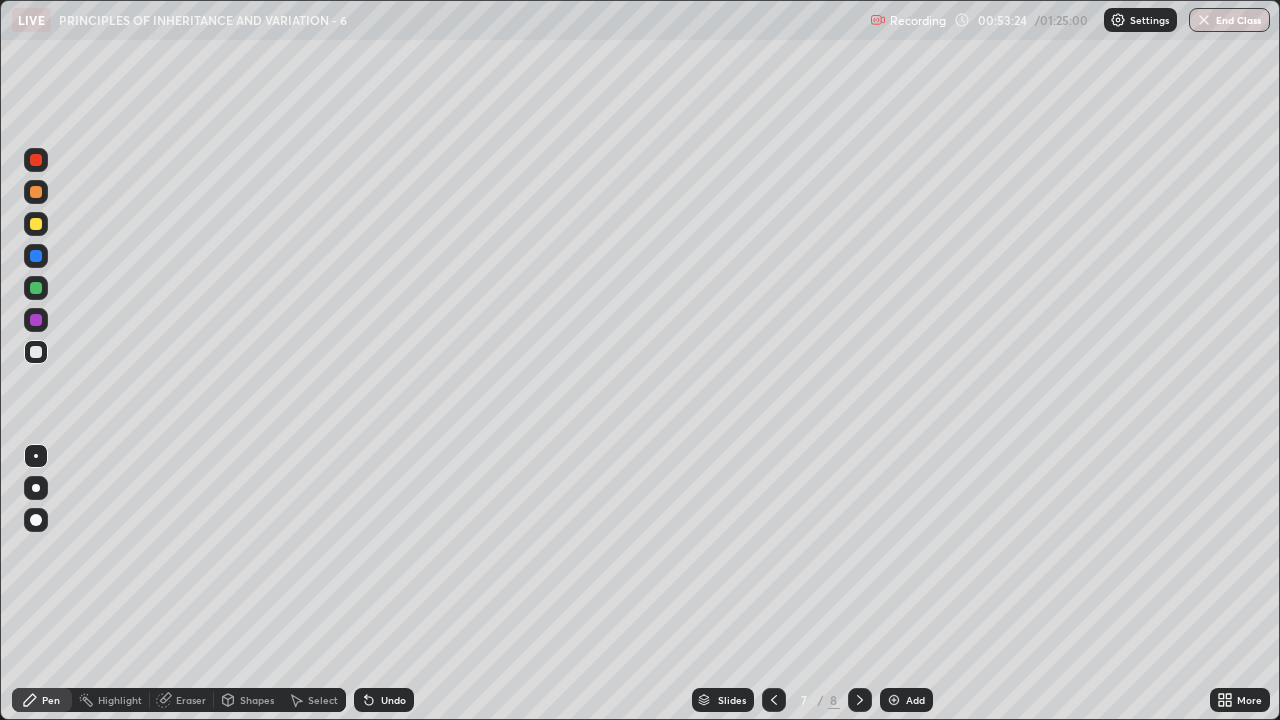 click at bounding box center [36, 224] 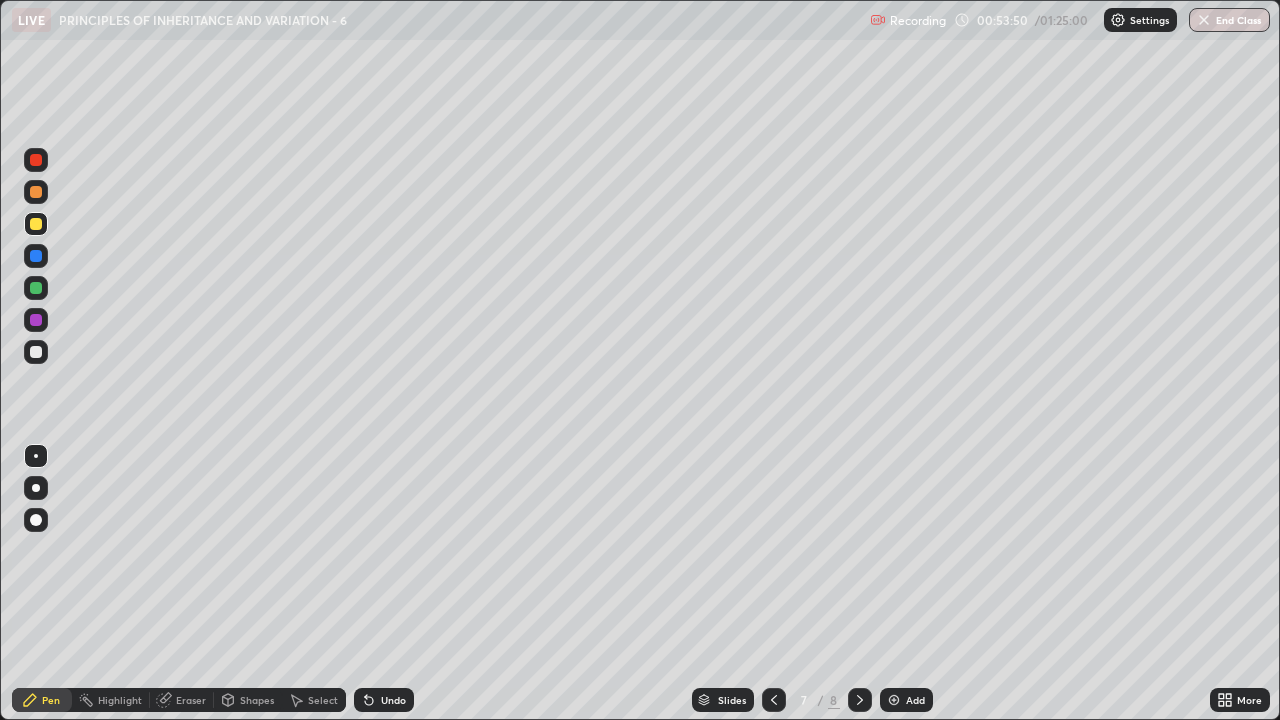 click at bounding box center [36, 352] 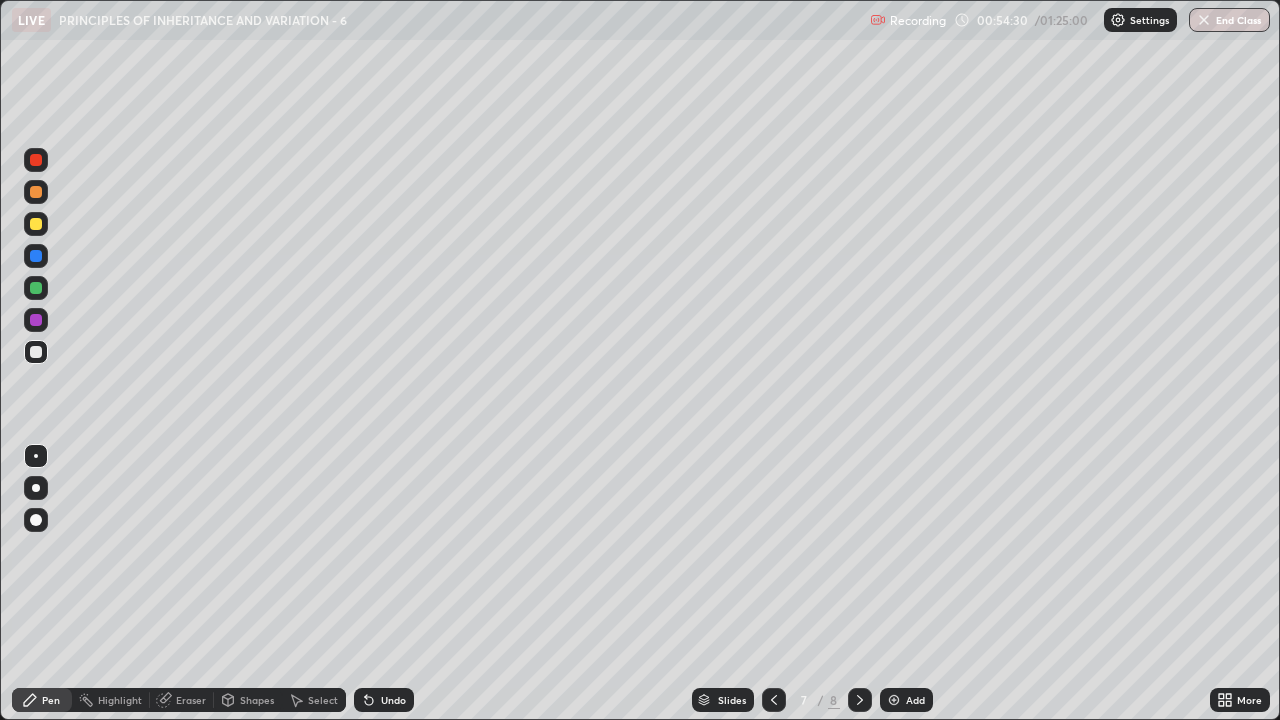click at bounding box center (36, 224) 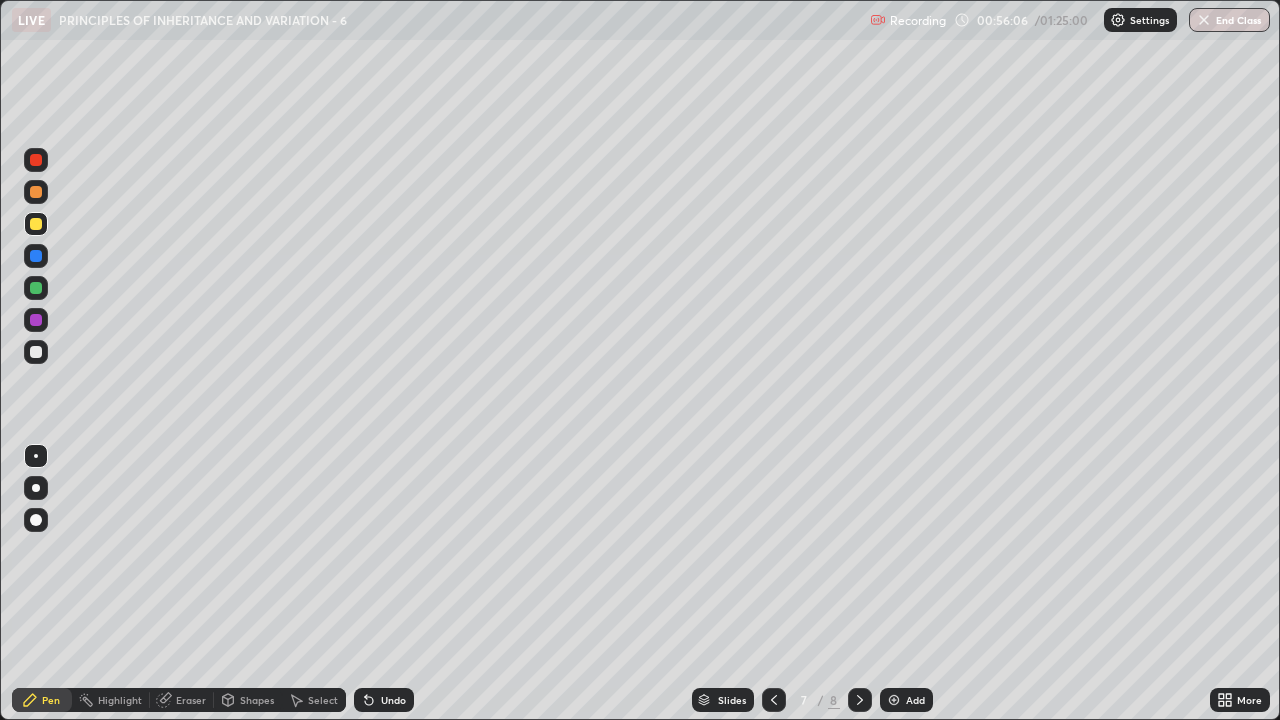 click 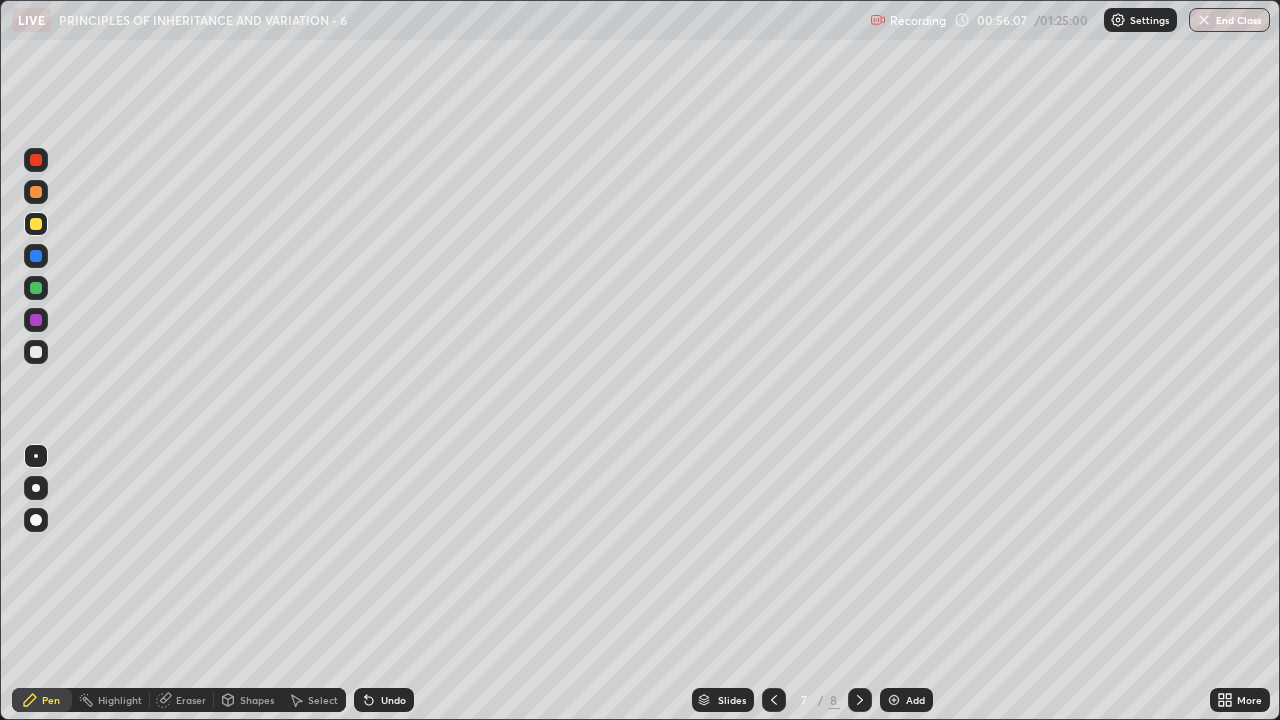 click 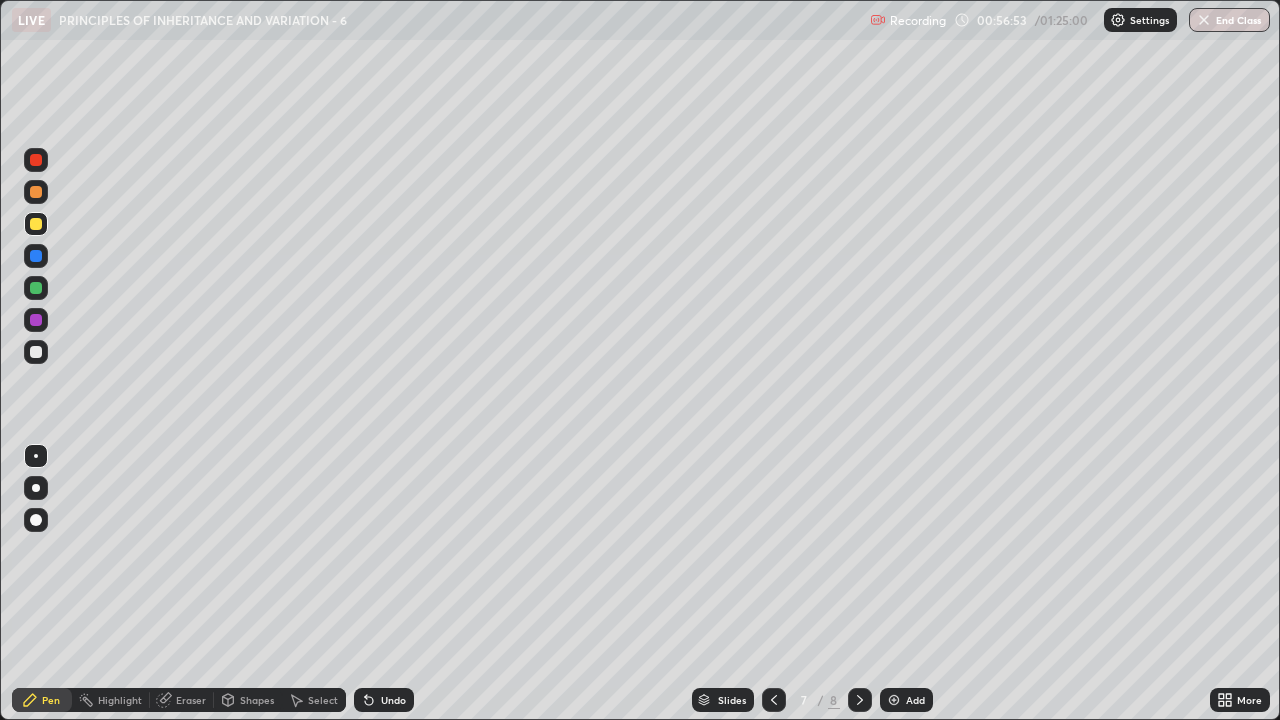 click 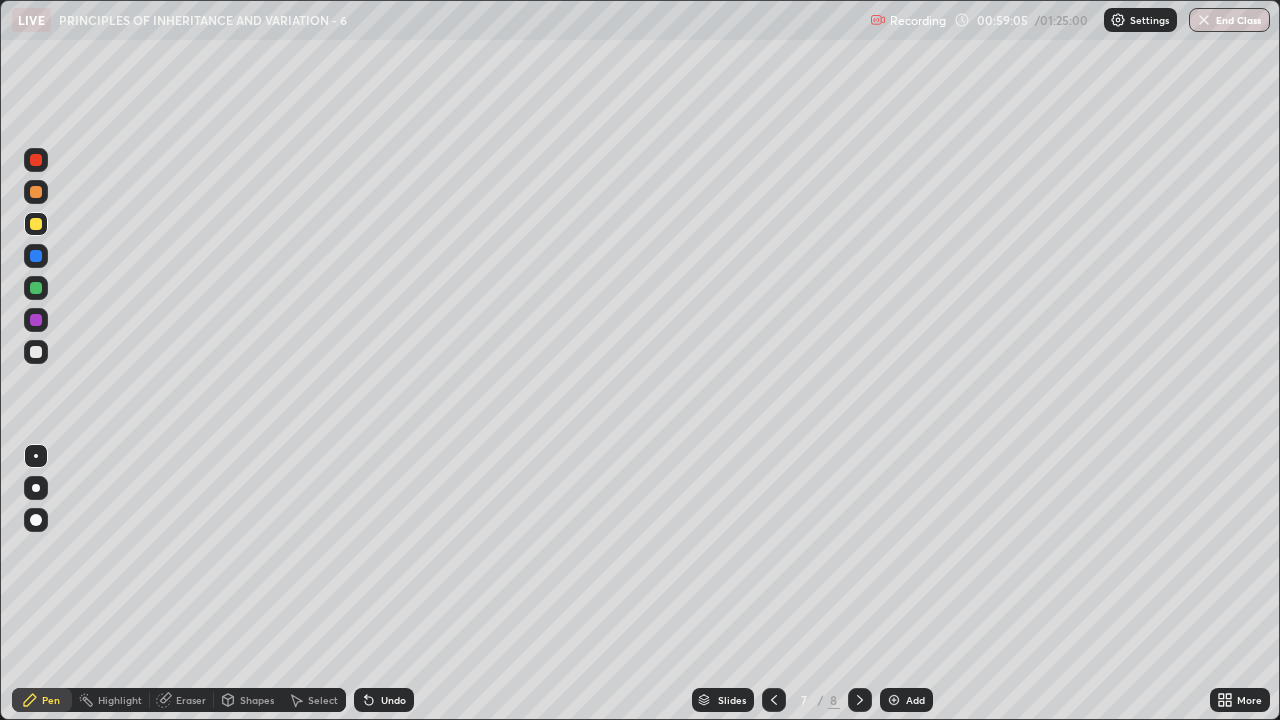 click 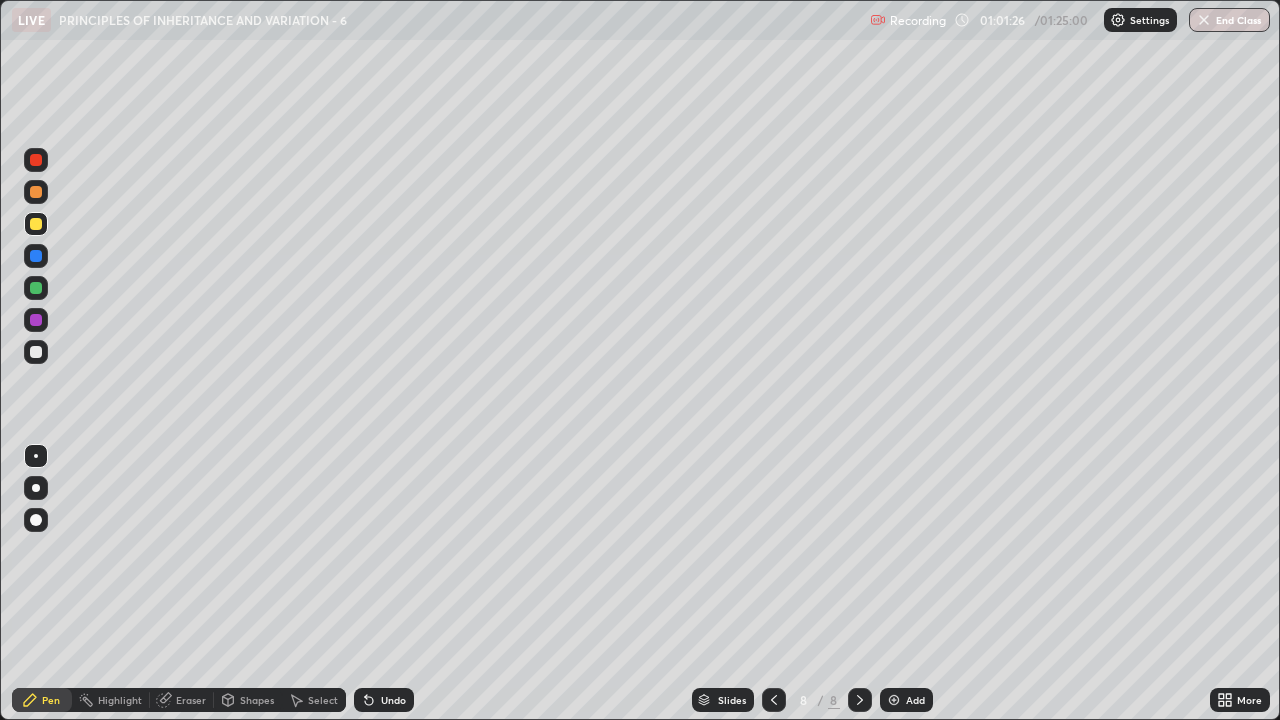 click at bounding box center (36, 352) 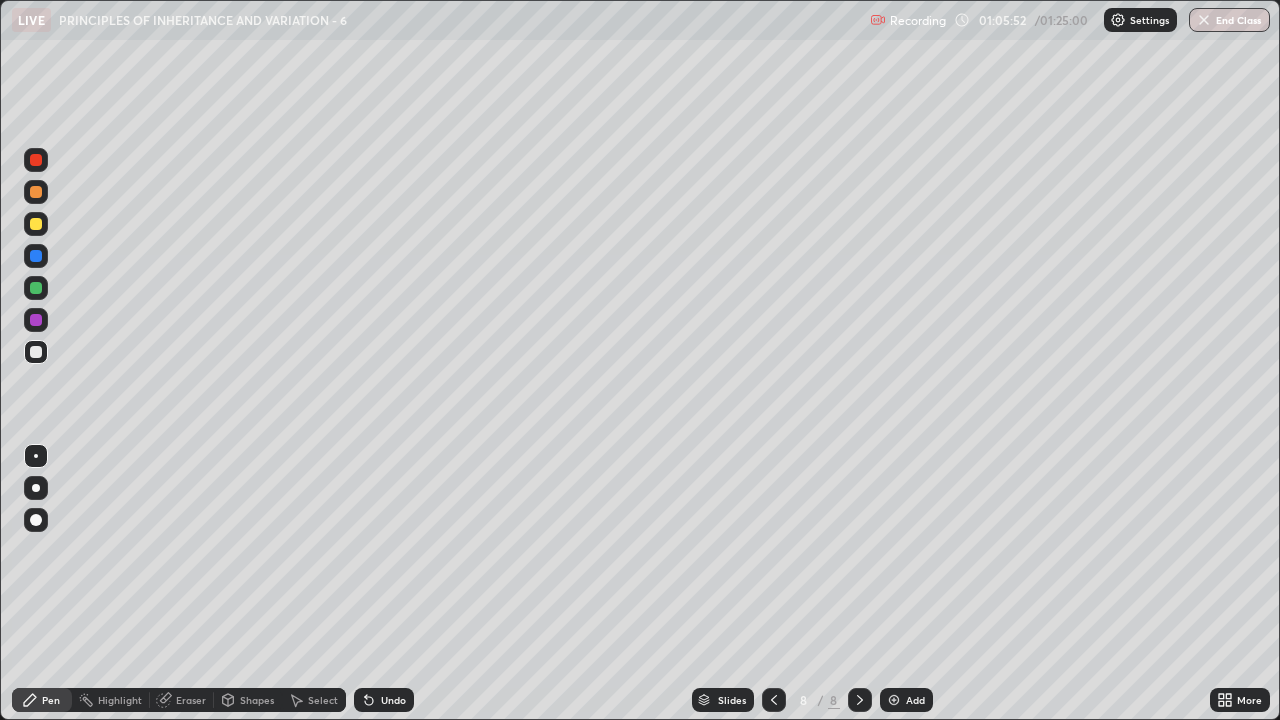 click on "Add" at bounding box center (906, 700) 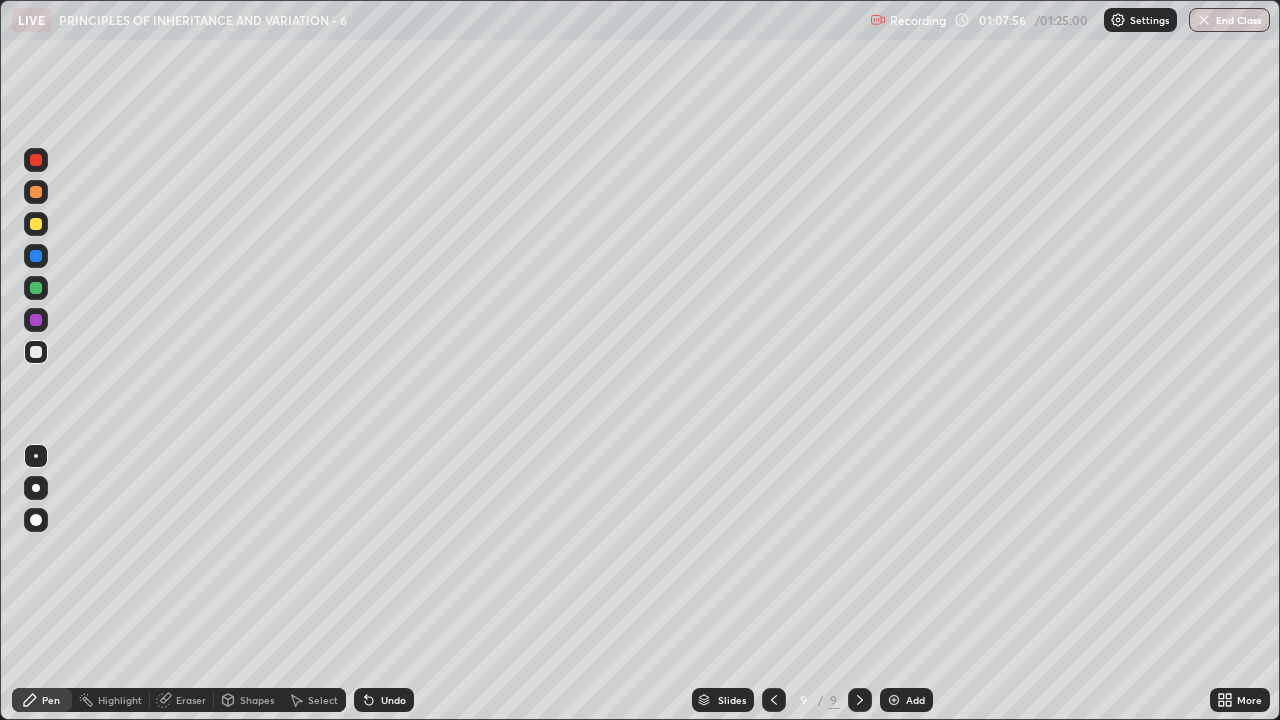click 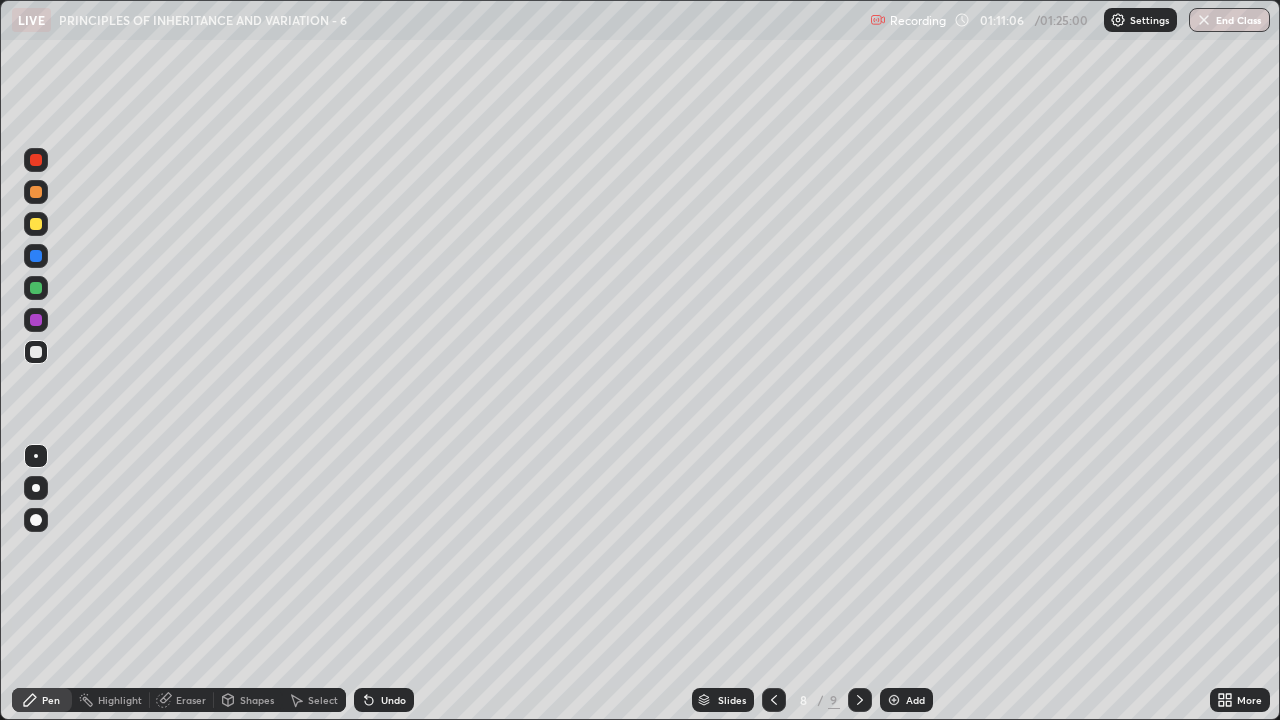 click 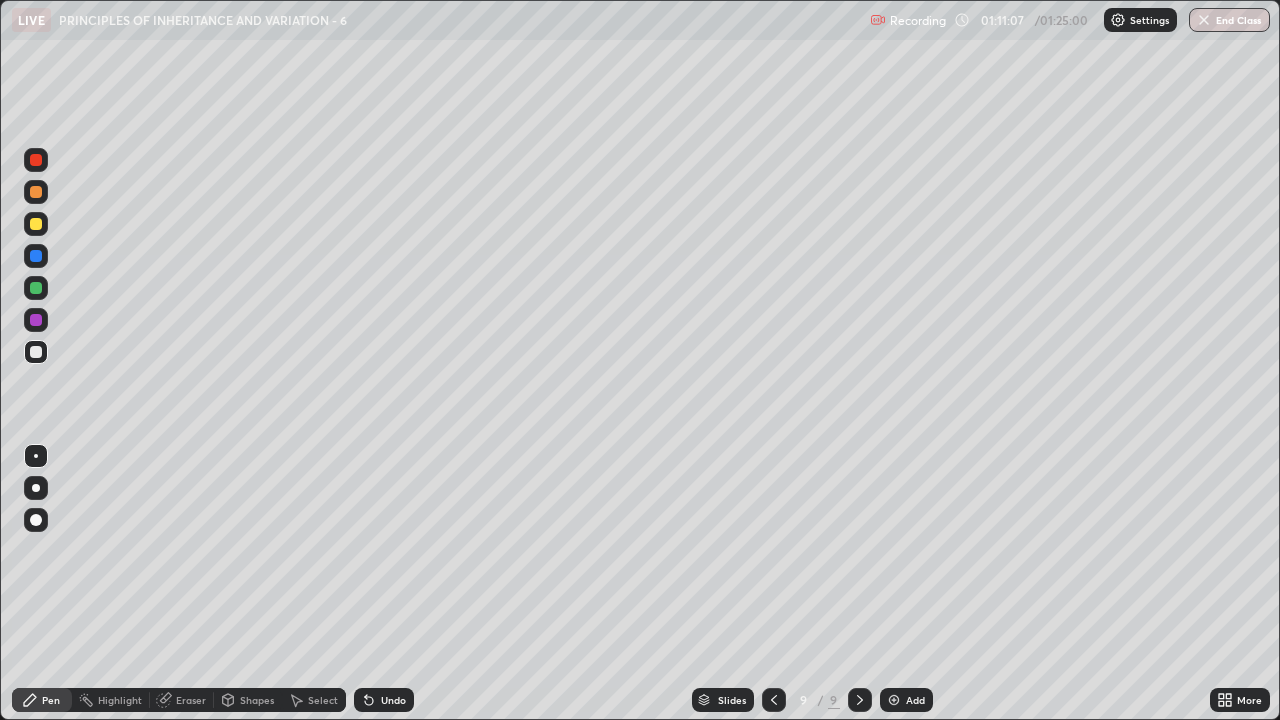 click at bounding box center [894, 700] 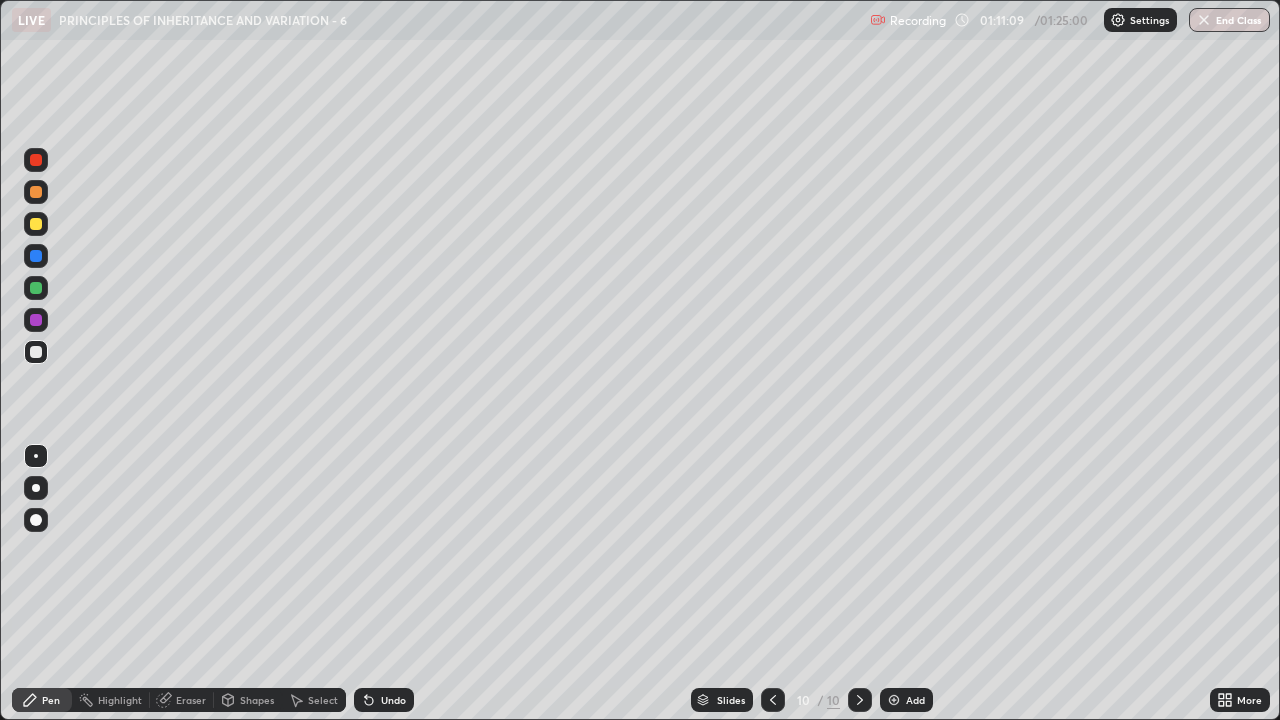 click at bounding box center (36, 224) 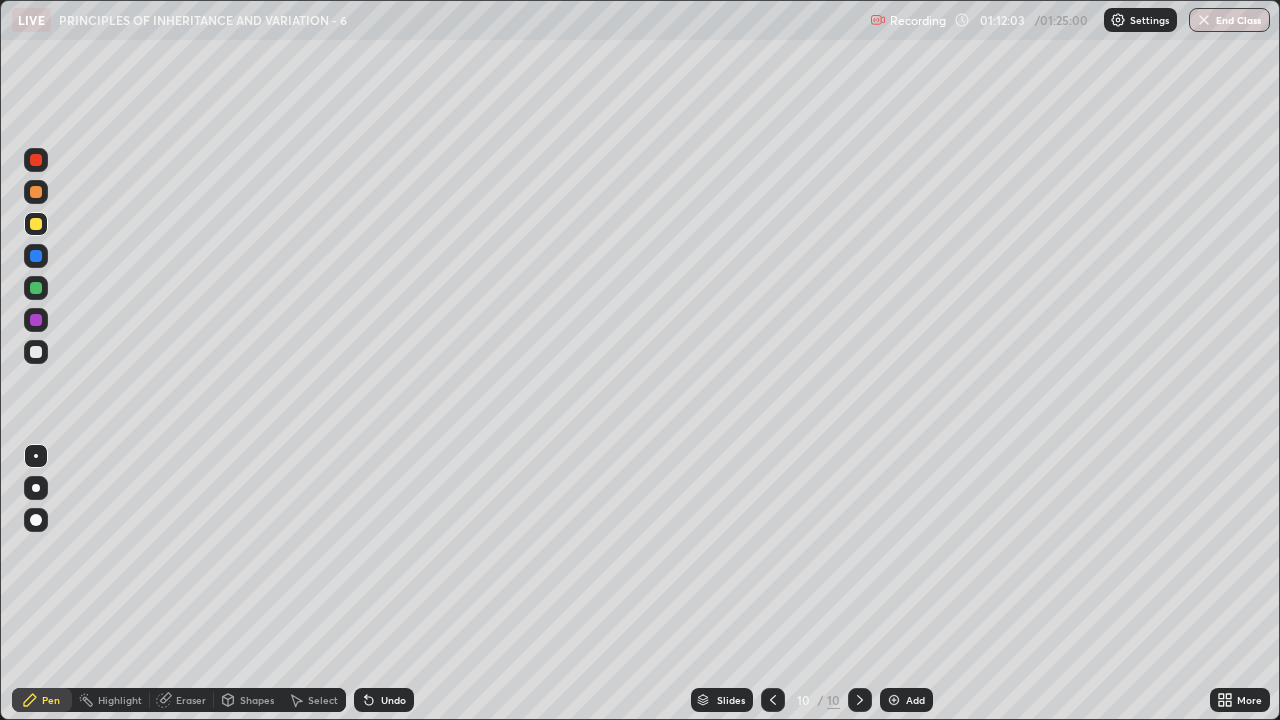 click at bounding box center (36, 352) 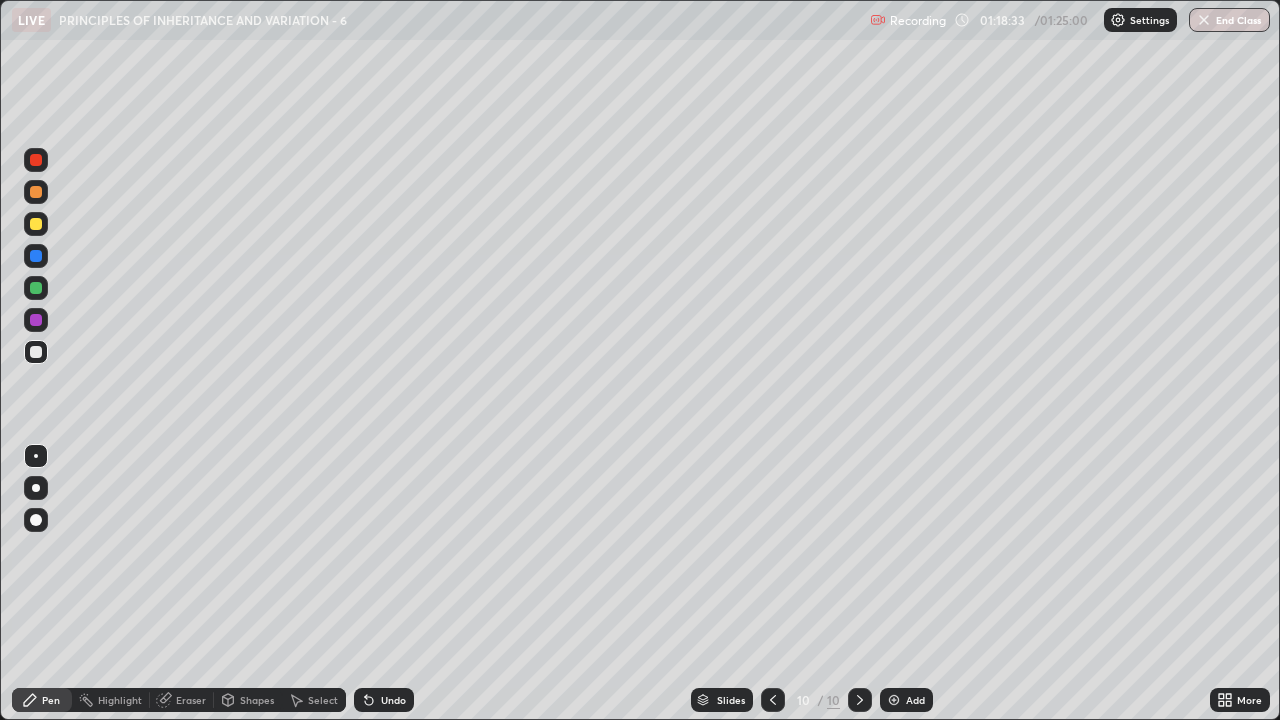 click on "Shapes" at bounding box center (257, 700) 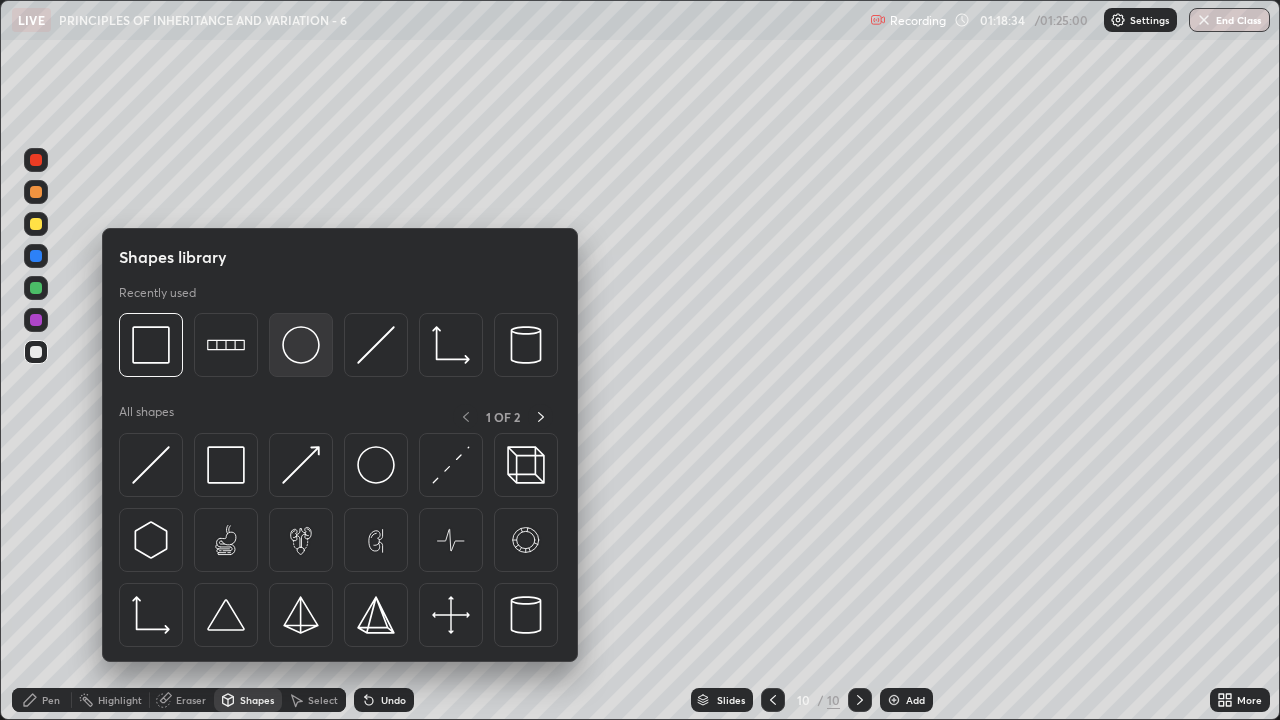 click at bounding box center (301, 345) 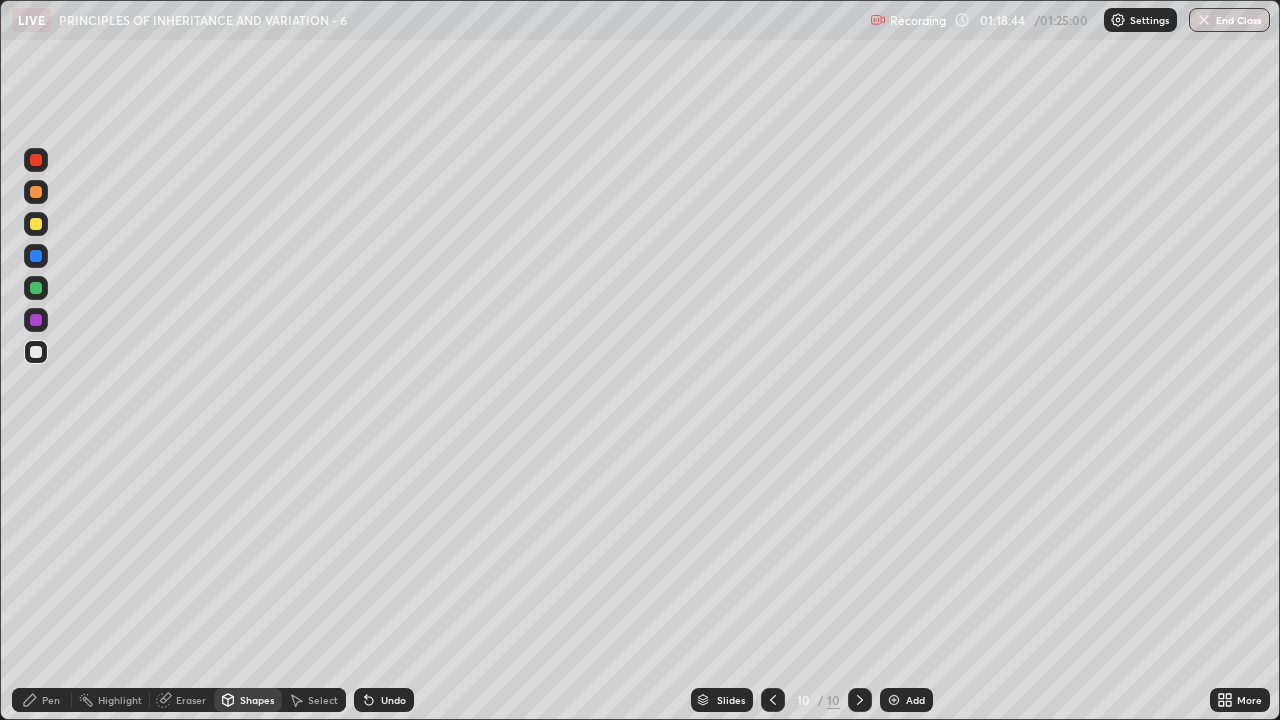 click on "Pen" at bounding box center (51, 700) 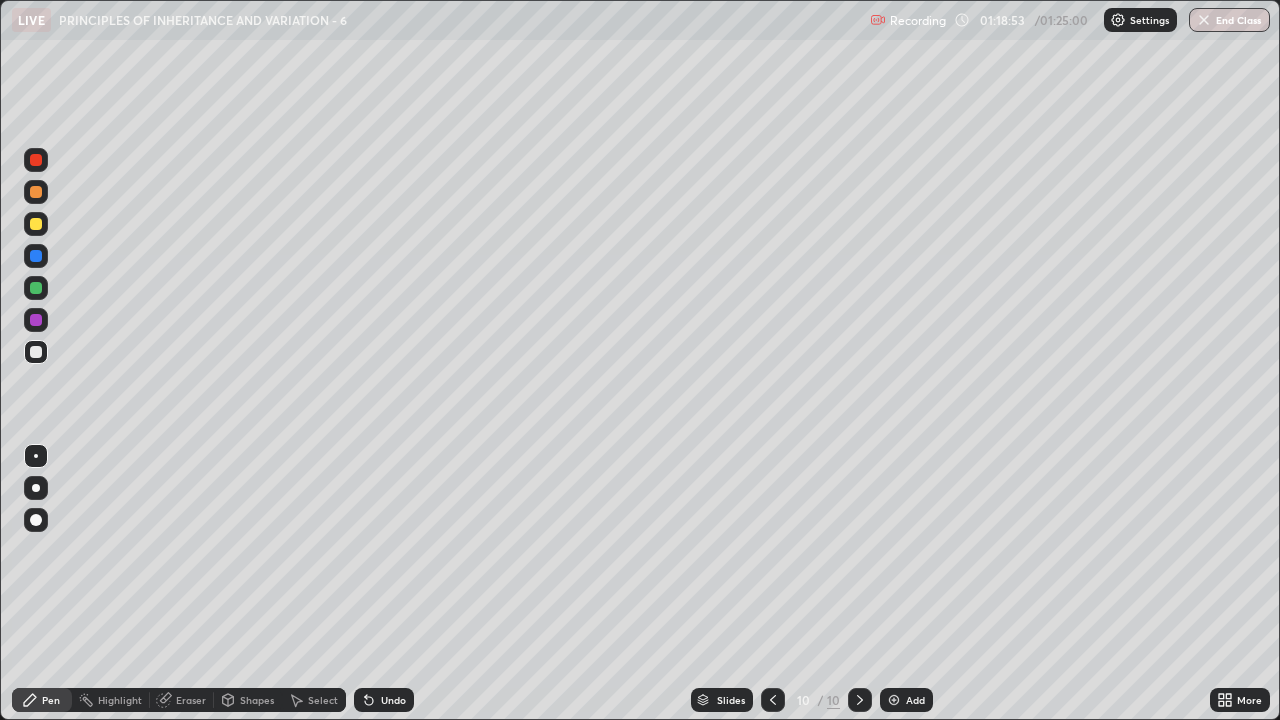 click at bounding box center (36, 224) 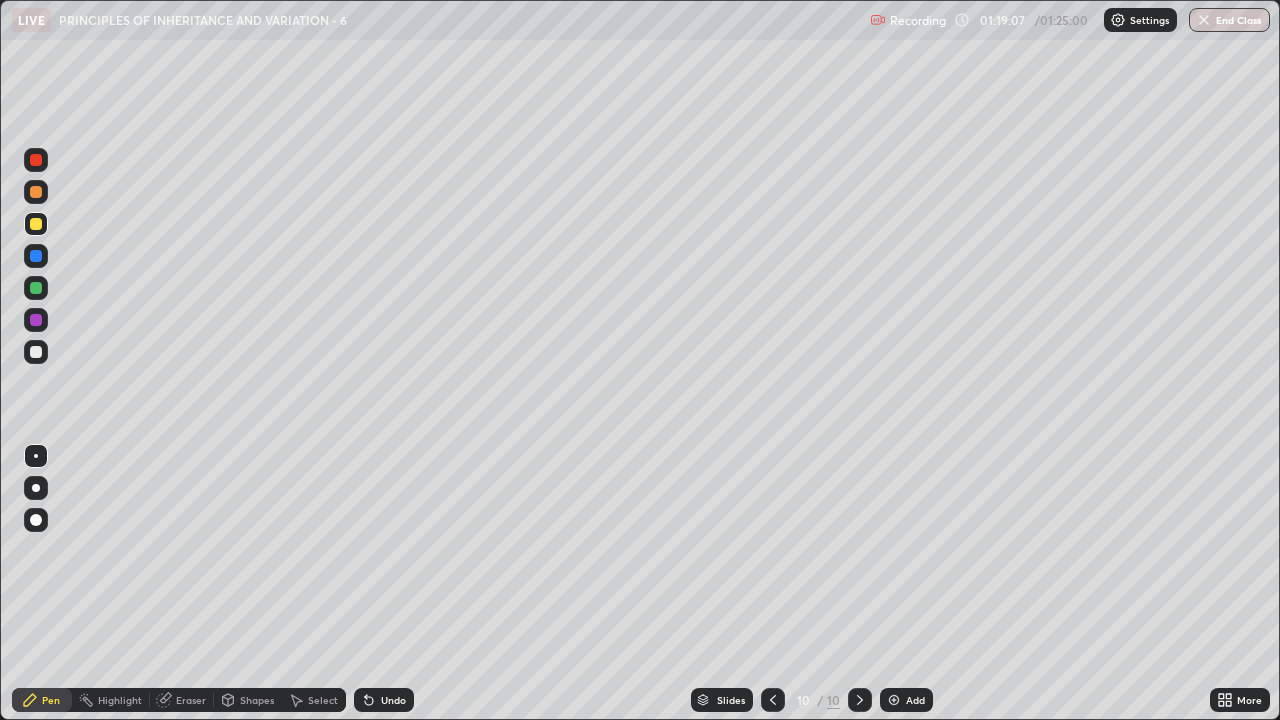 click at bounding box center [36, 288] 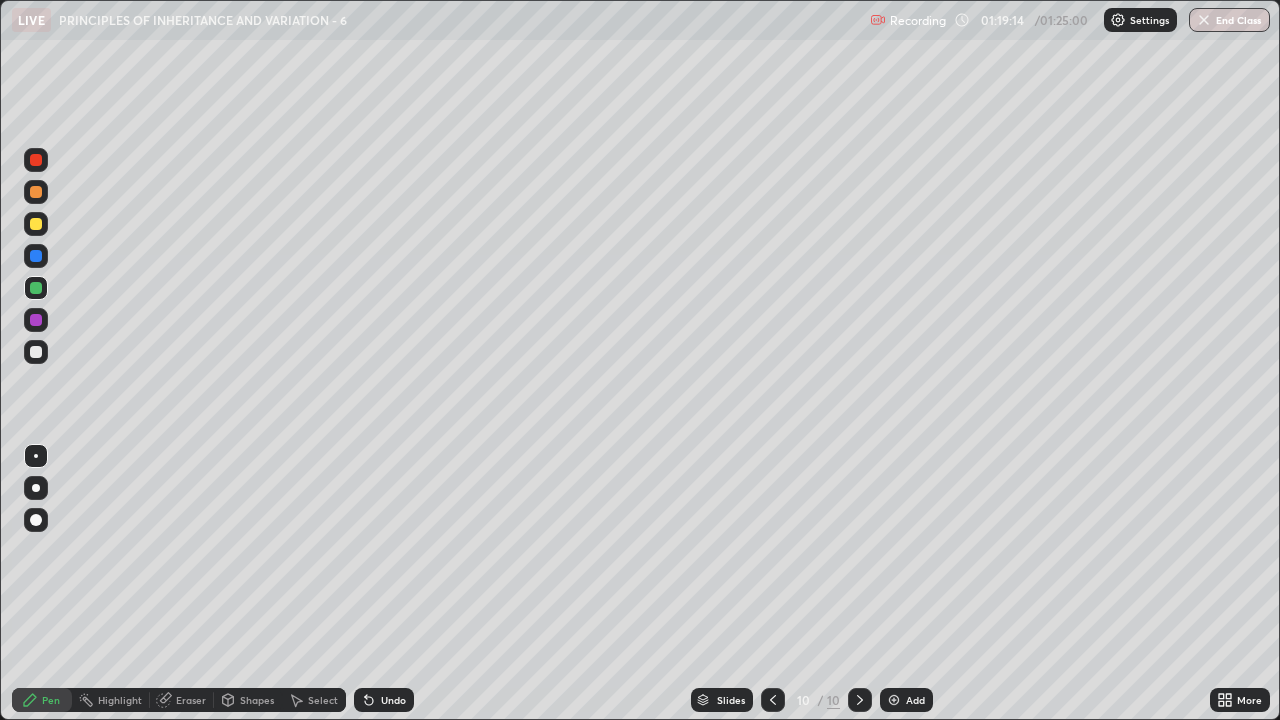 click on "Select" at bounding box center [323, 700] 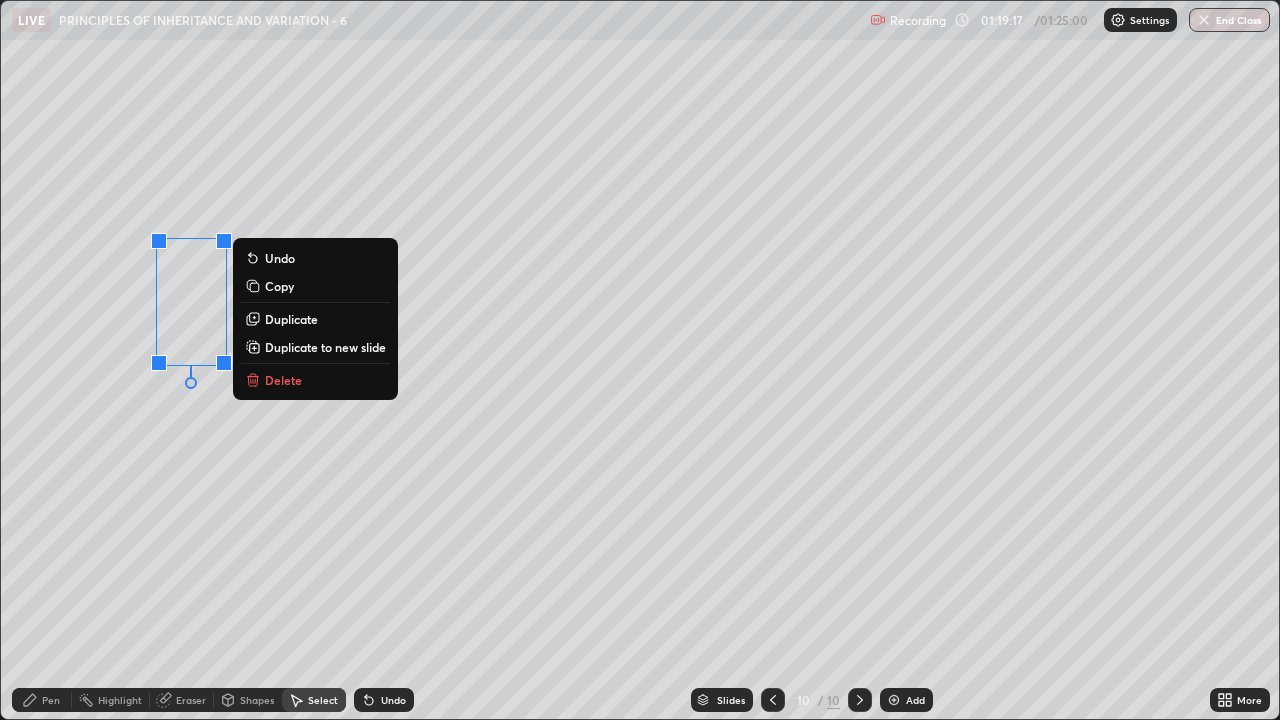click on "Duplicate" at bounding box center [291, 319] 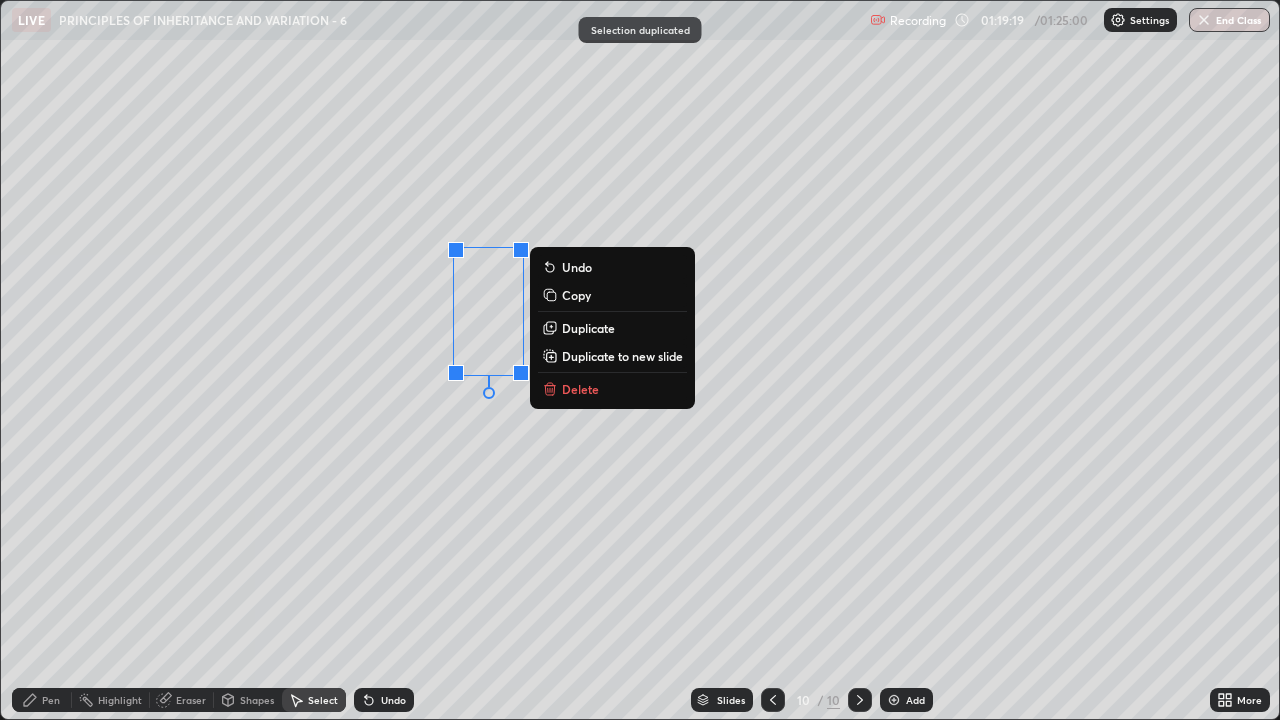 click on "Duplicate" at bounding box center (588, 328) 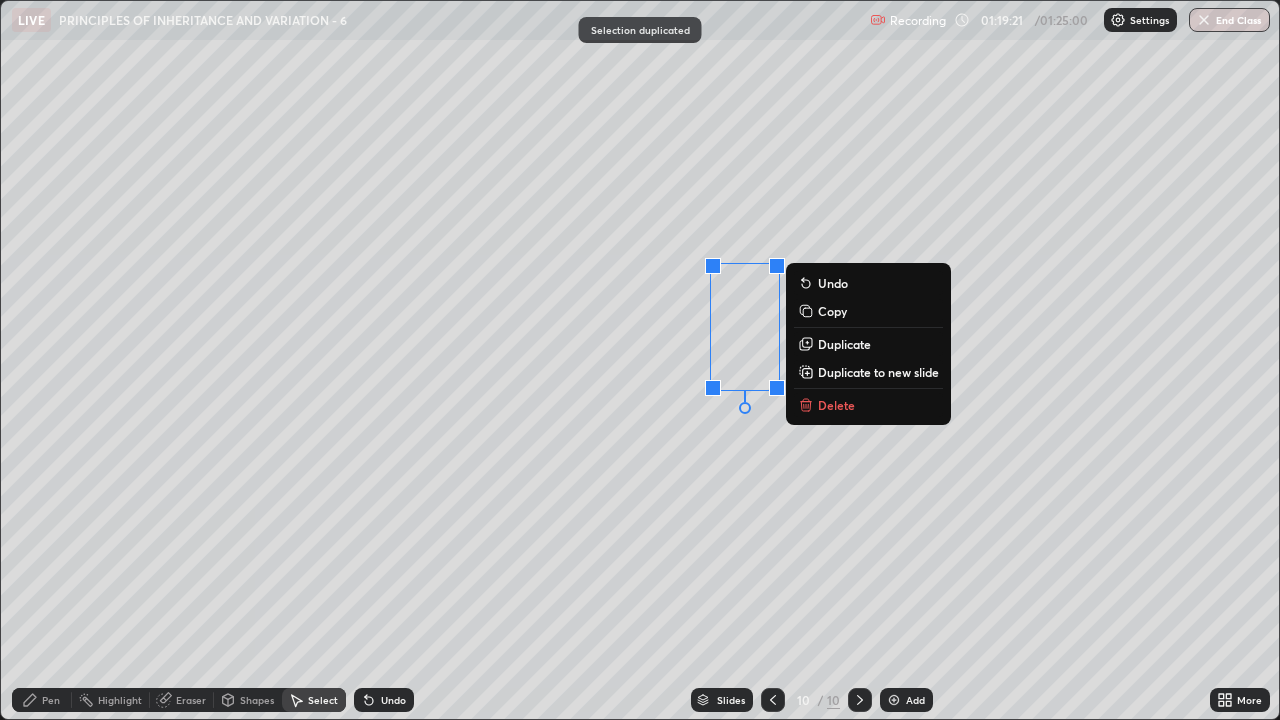 click on "Duplicate" at bounding box center [844, 344] 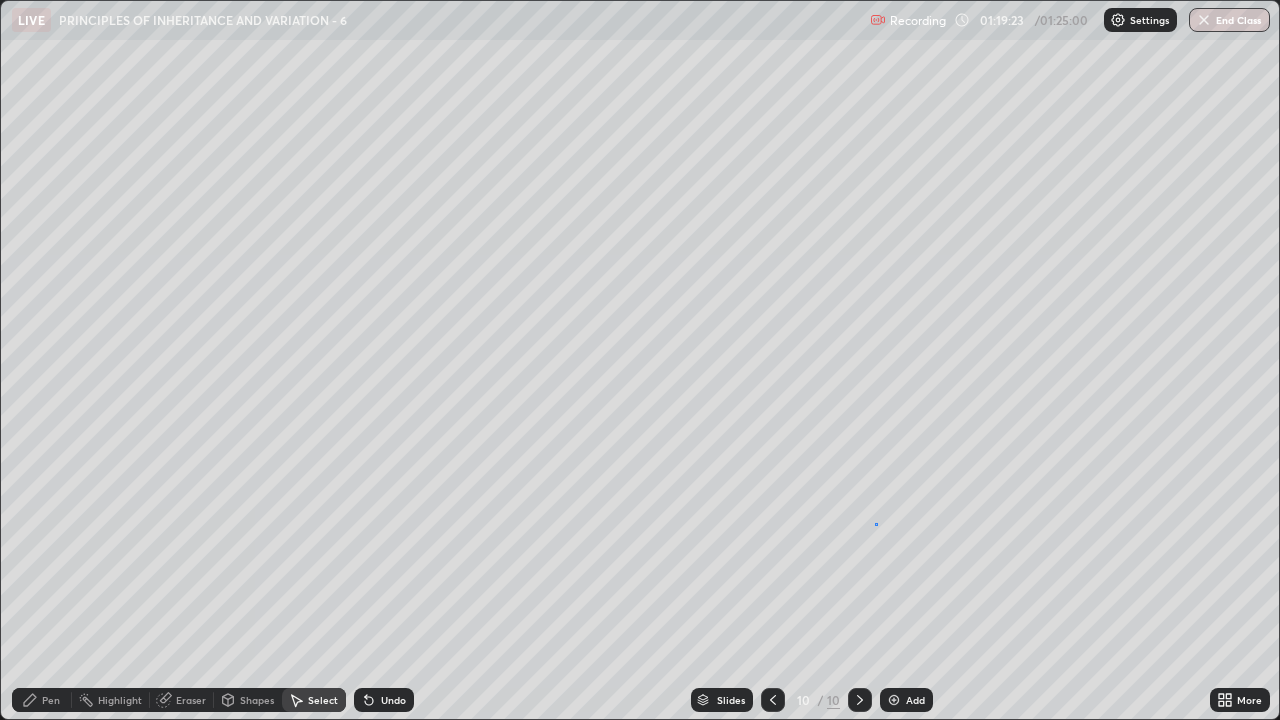 click on "0 ° Undo Copy Duplicate Duplicate to new slide Delete" at bounding box center (640, 360) 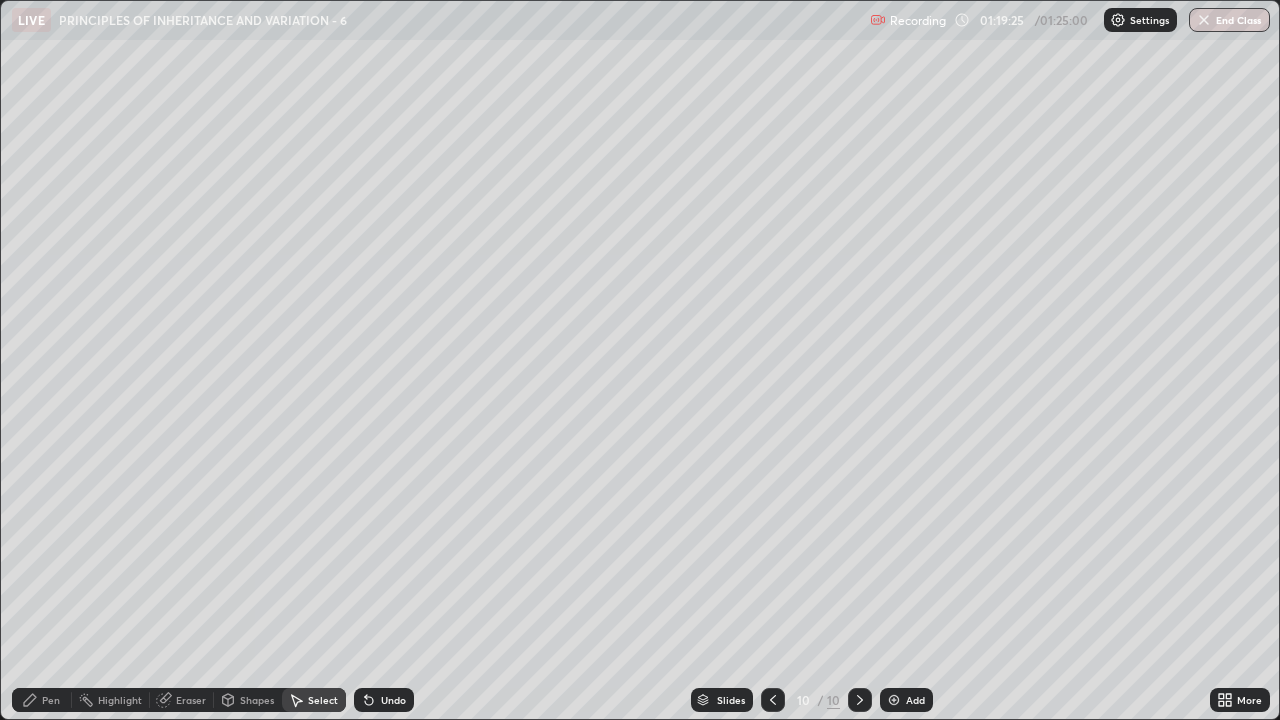 click on "Pen" at bounding box center [51, 700] 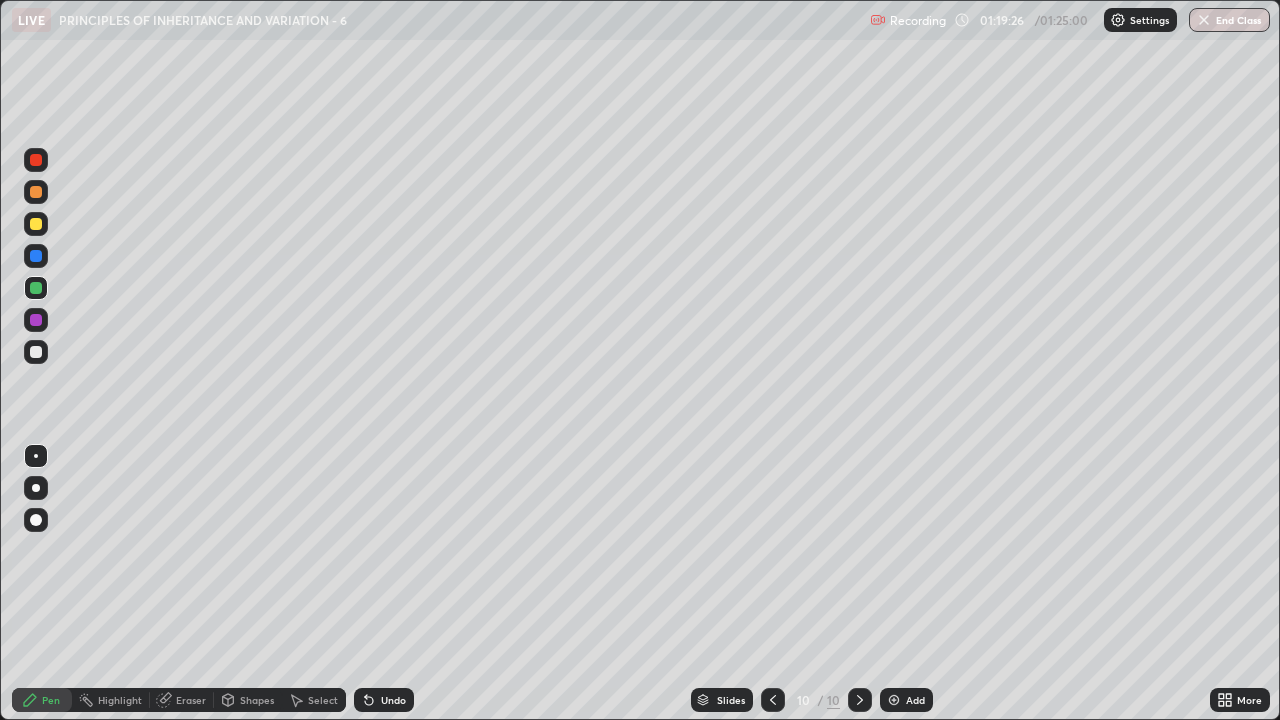 click at bounding box center (36, 224) 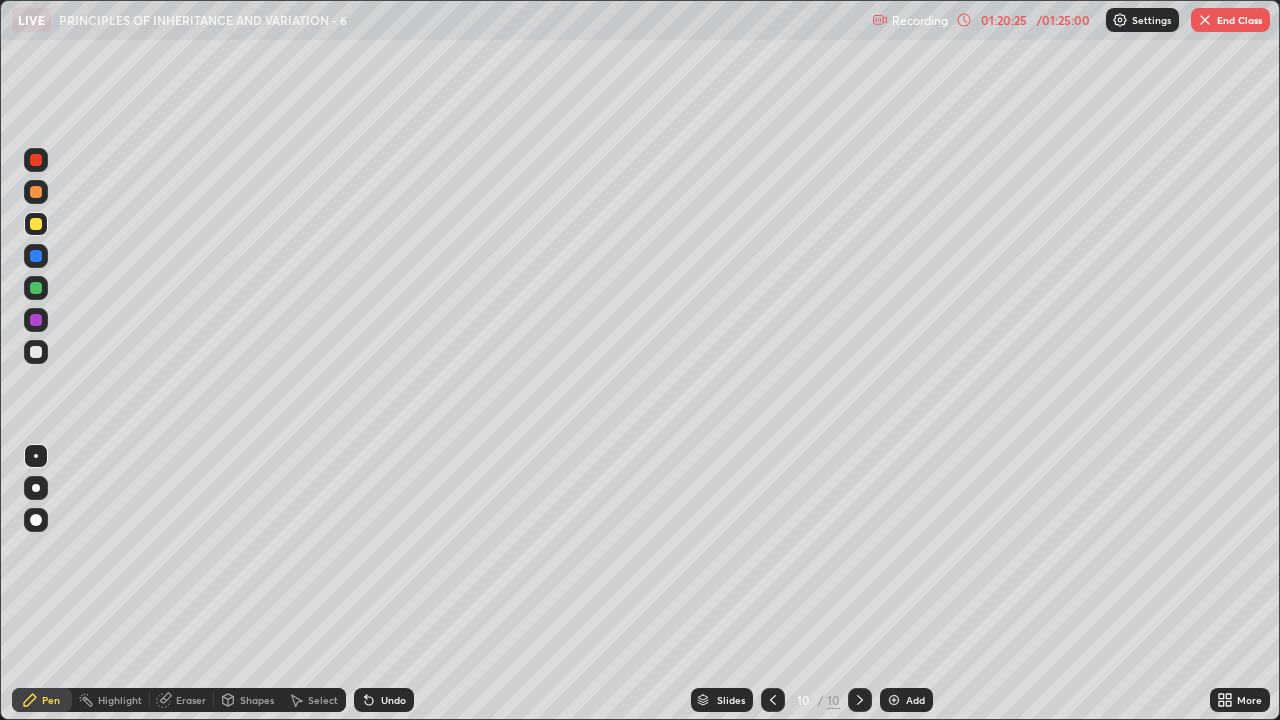 click on "Undo" at bounding box center (393, 700) 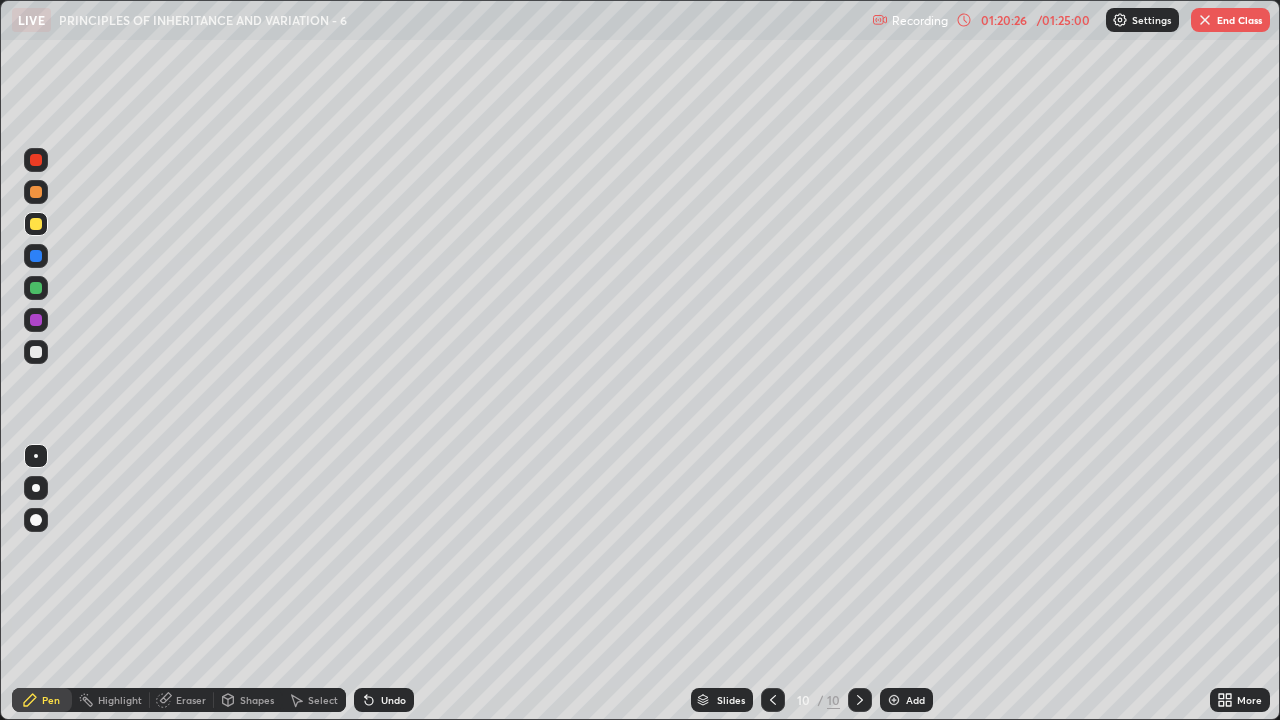 click on "Undo" at bounding box center [384, 700] 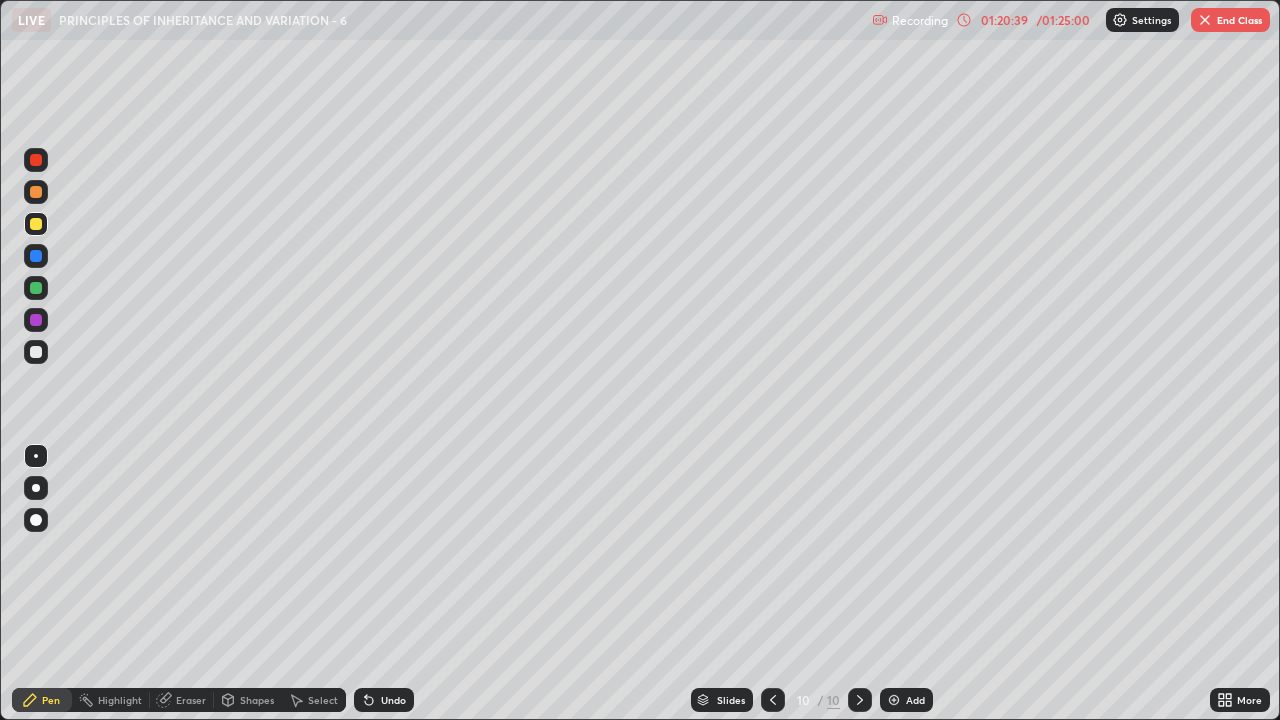 click on "Undo" at bounding box center (393, 700) 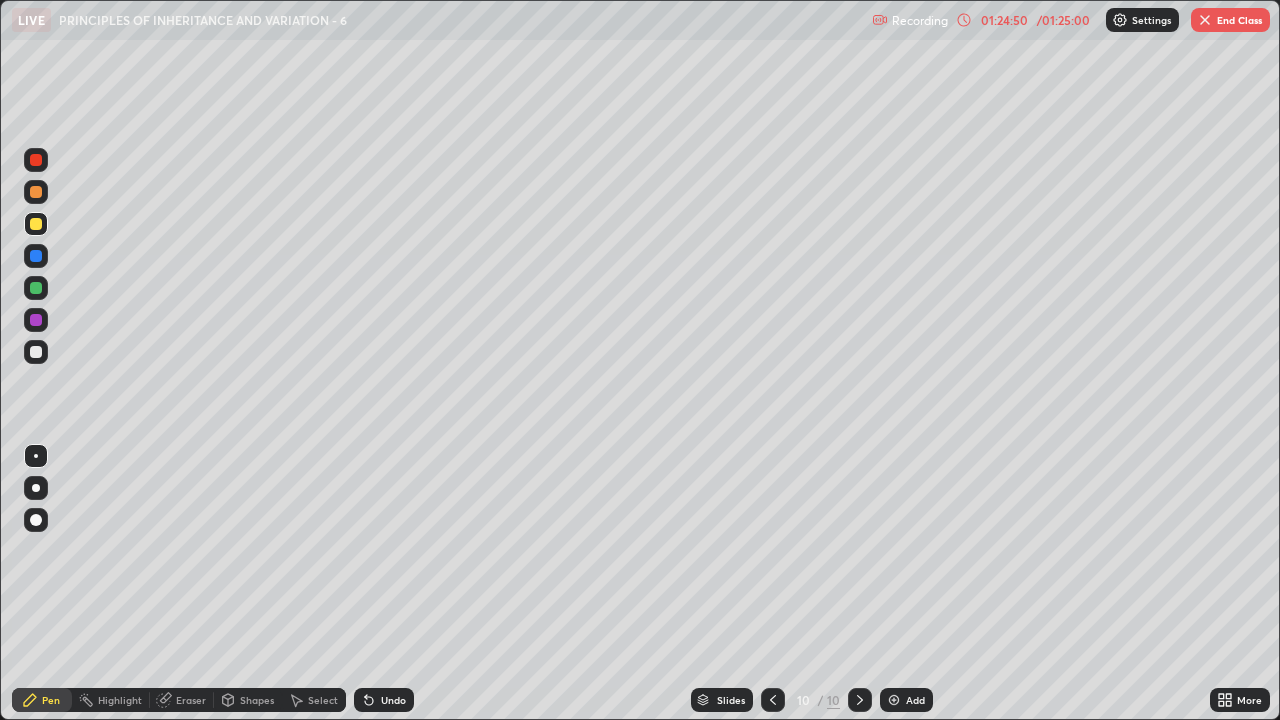click on "End Class" at bounding box center (1230, 20) 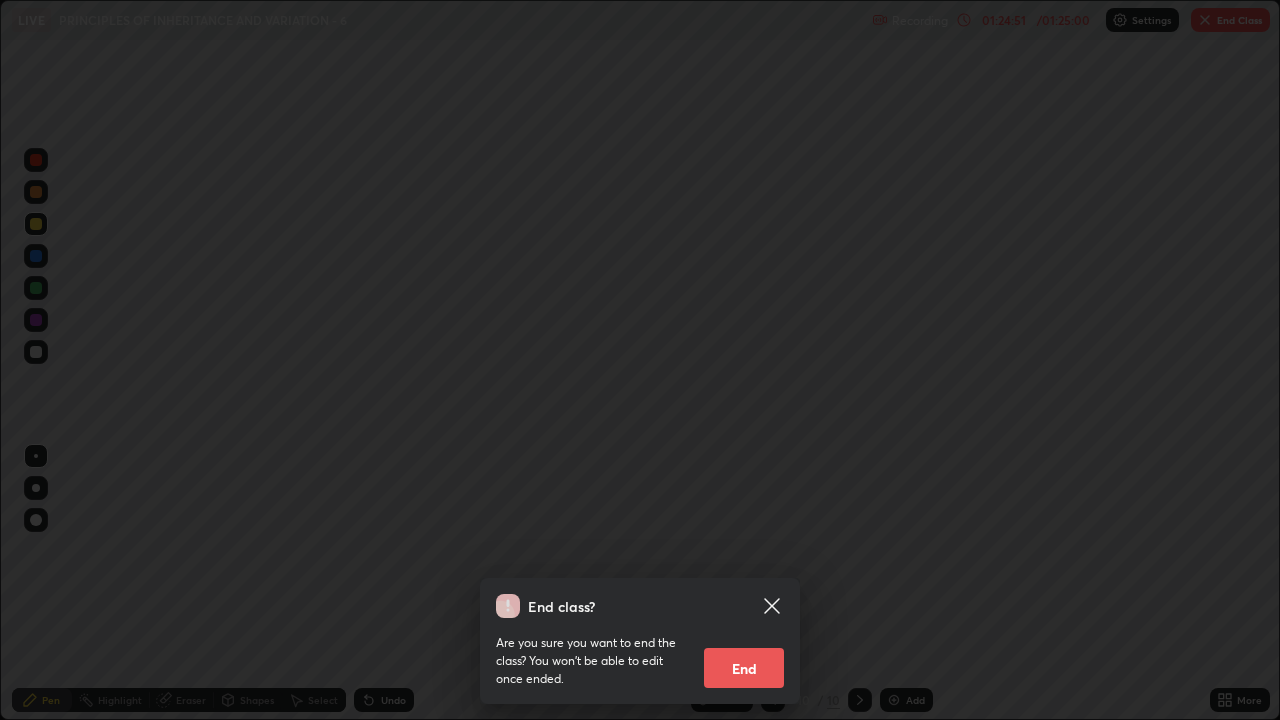 click on "End" at bounding box center [744, 668] 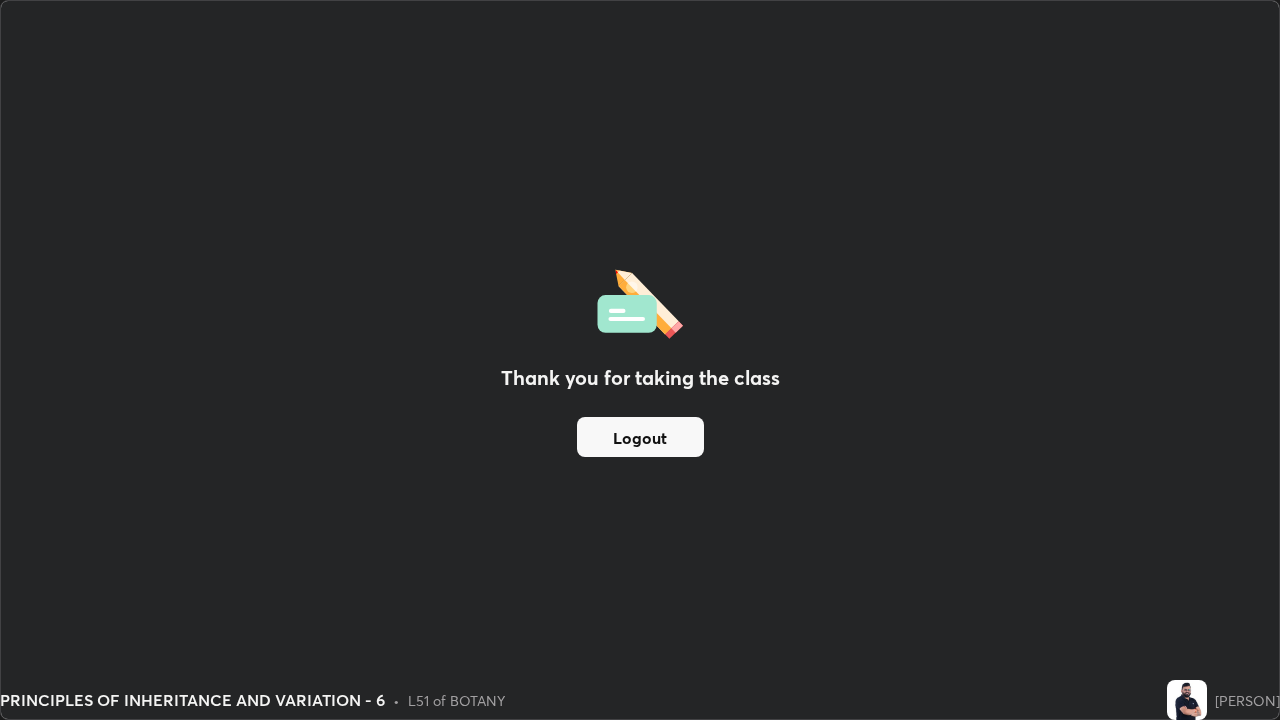 click on "Logout" at bounding box center (640, 437) 